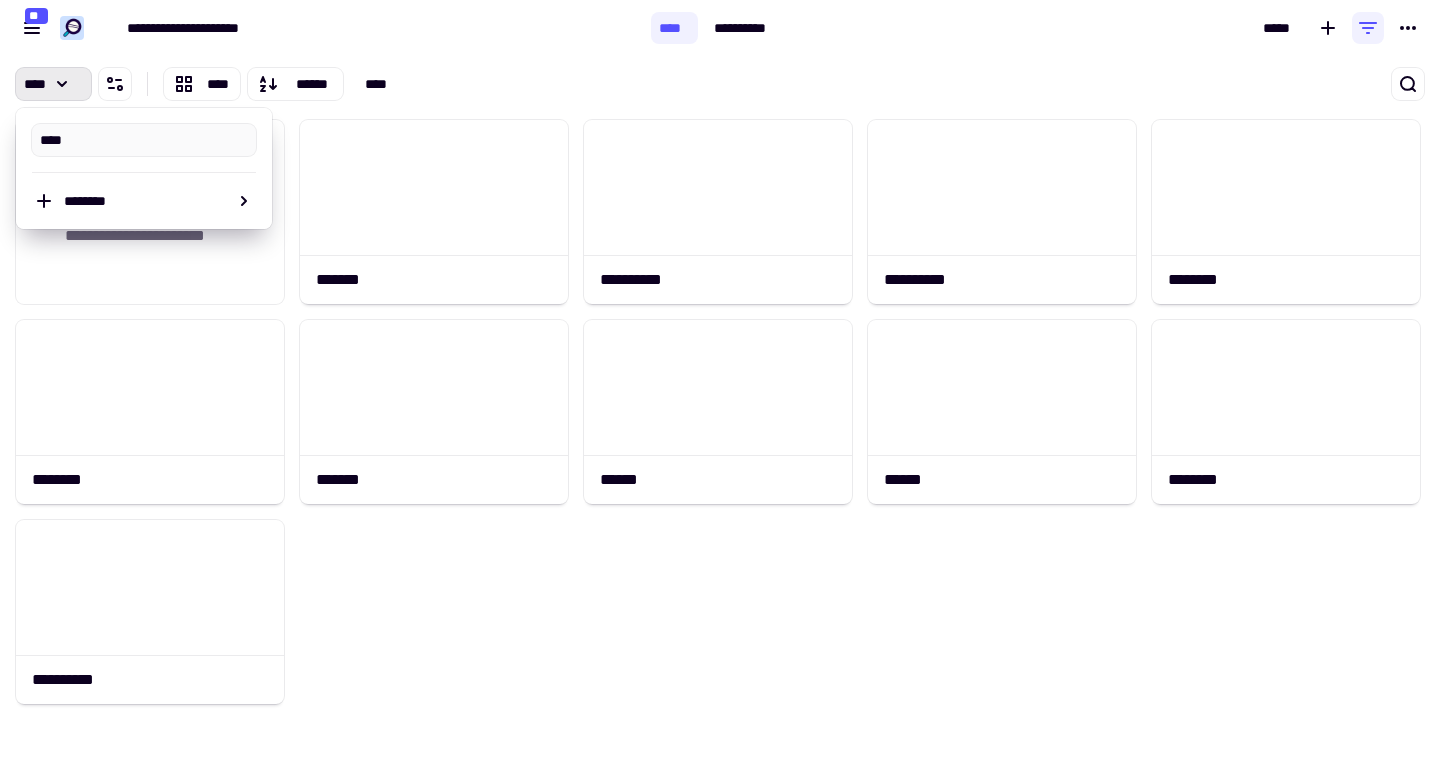 scroll, scrollTop: 0, scrollLeft: 0, axis: both 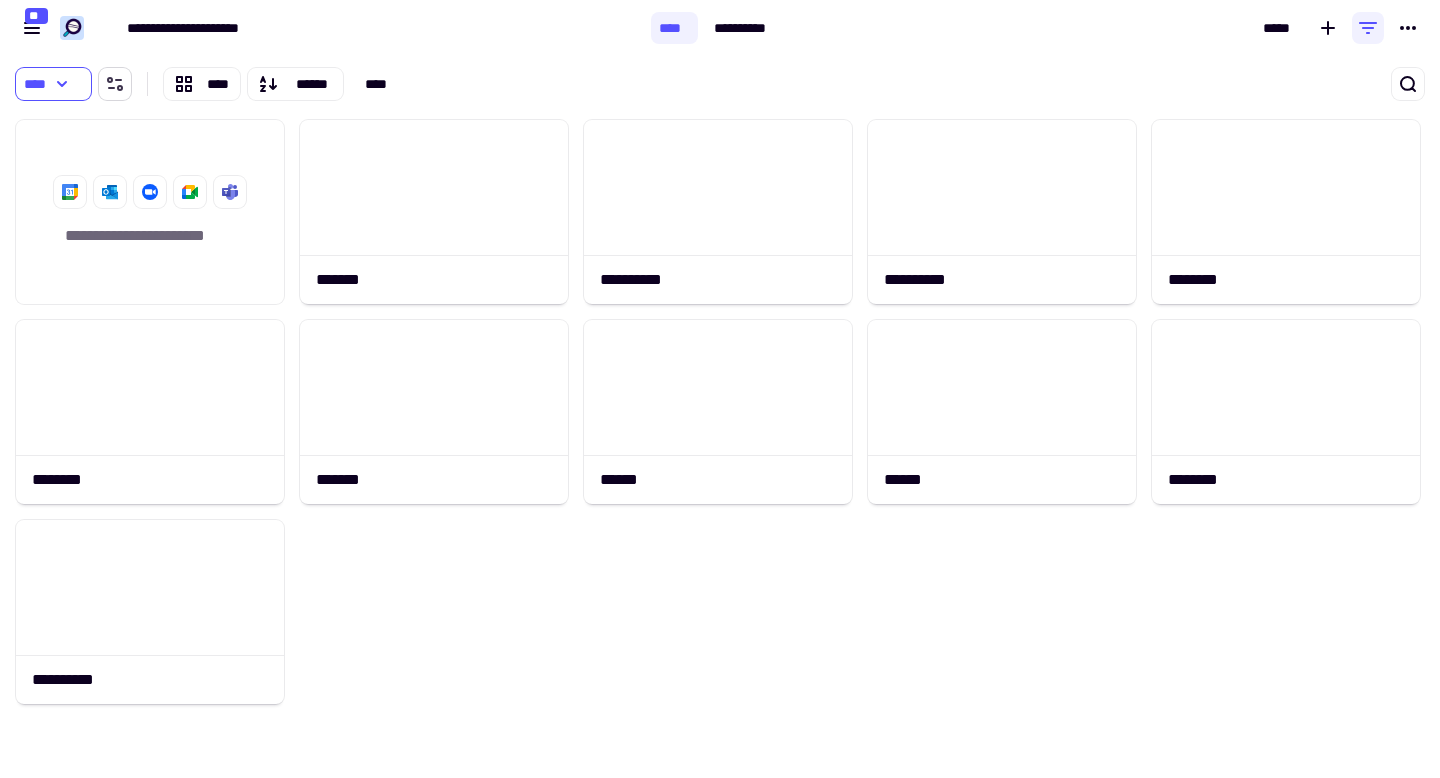 click 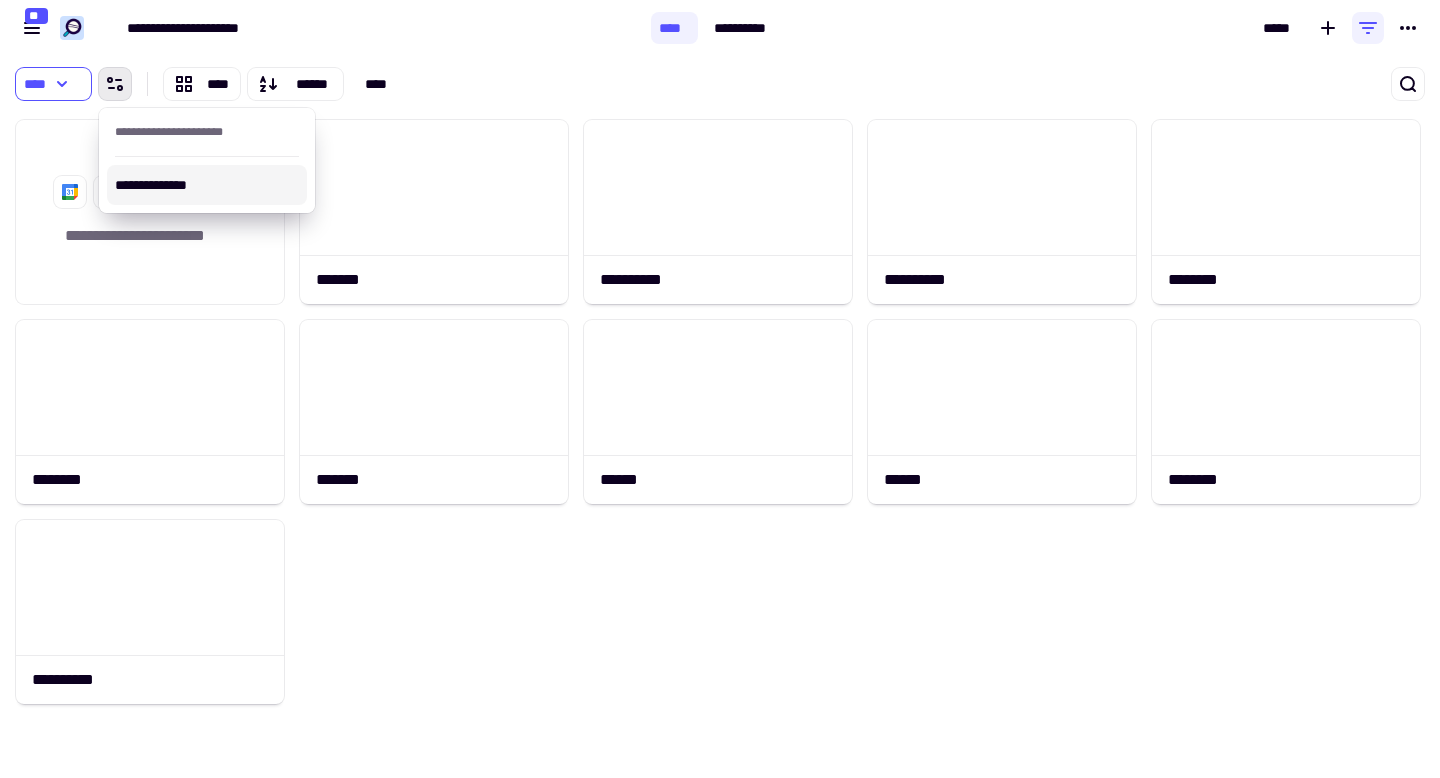 click on "**********" 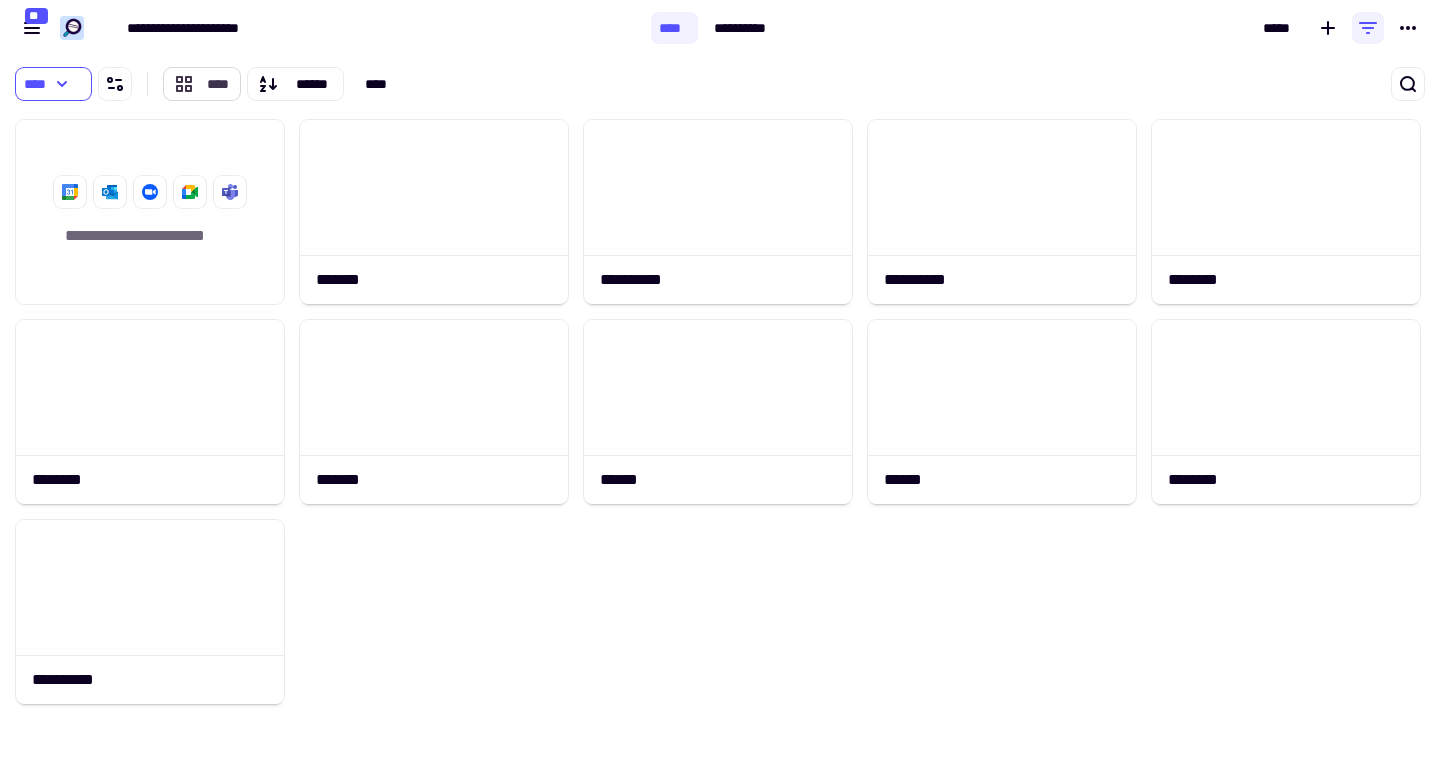 click on "****" 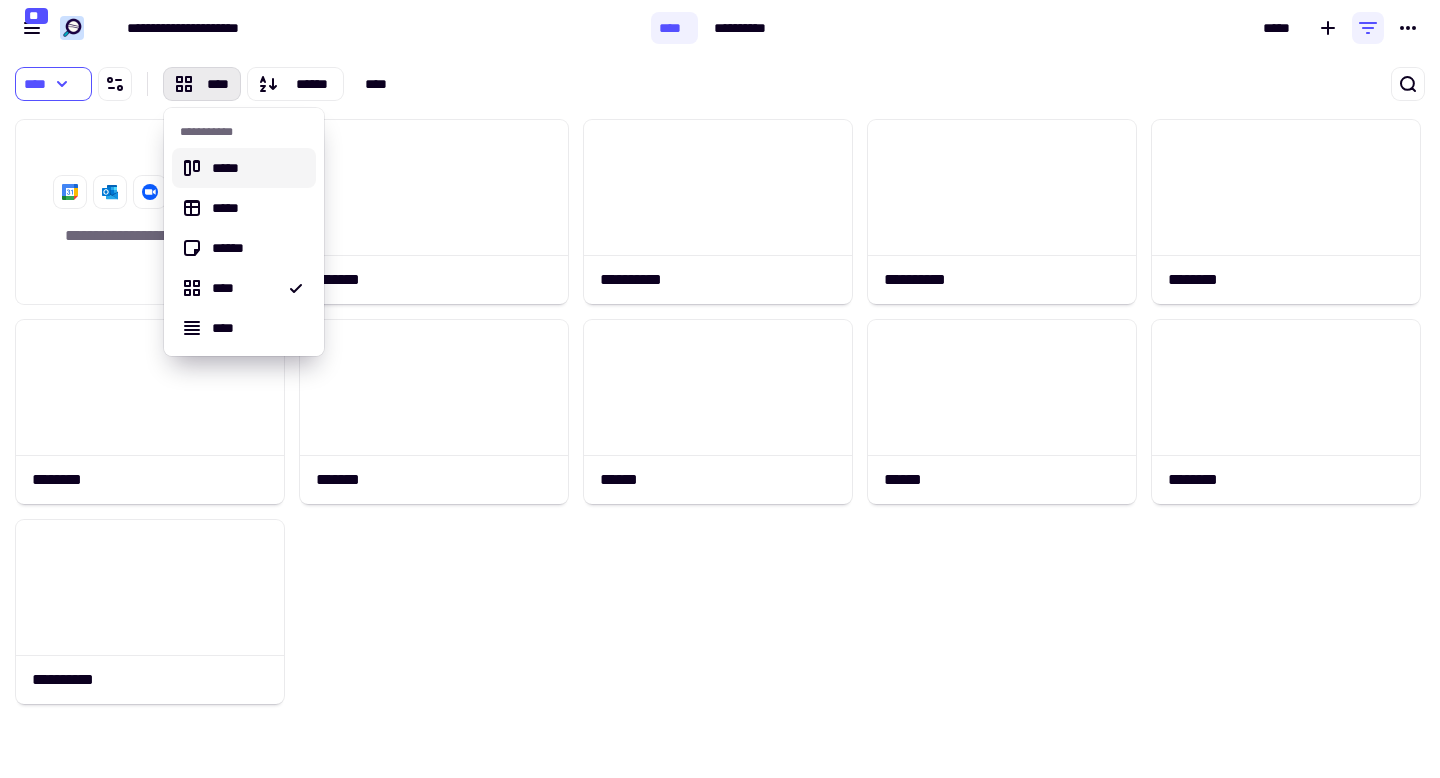 click on "**** **** ****** ****" at bounding box center (720, 84) 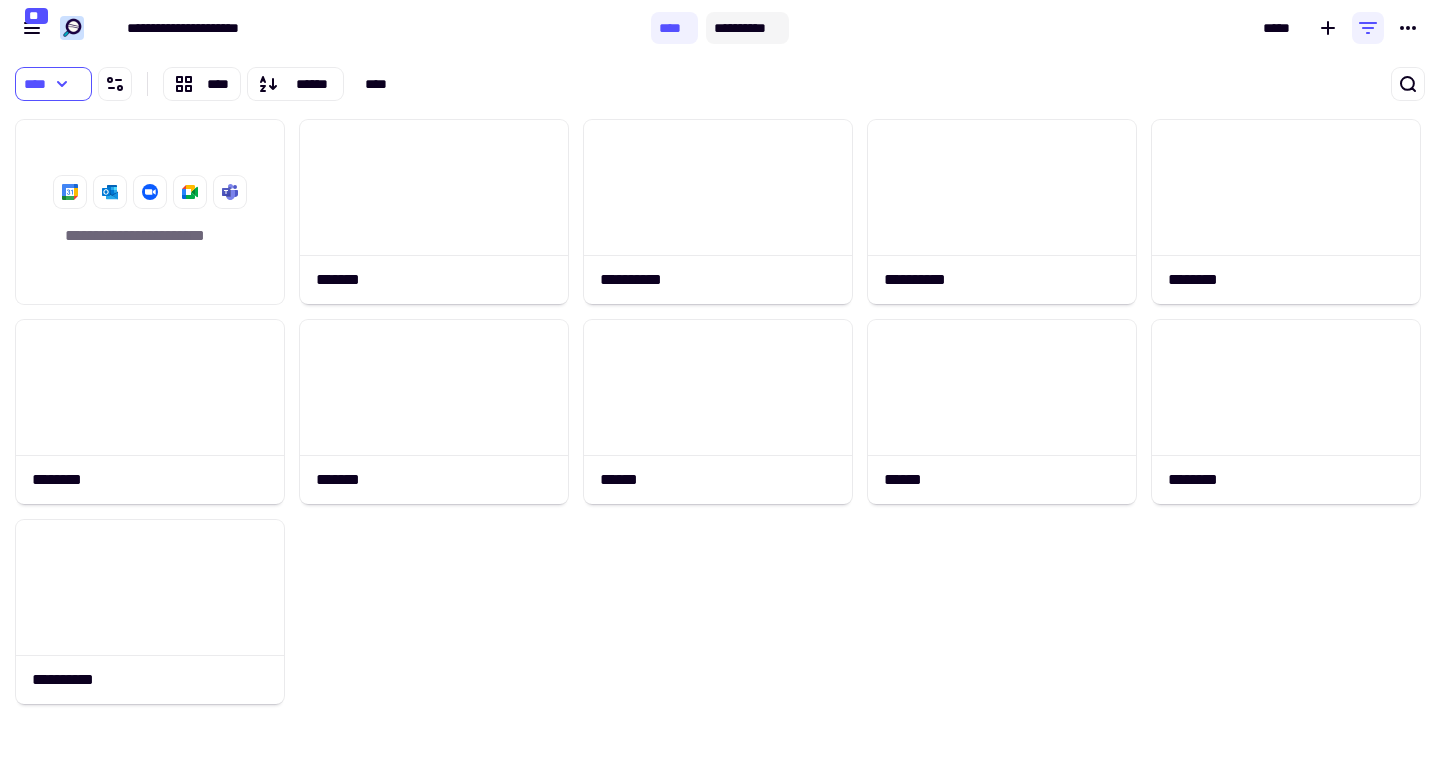 click on "**********" 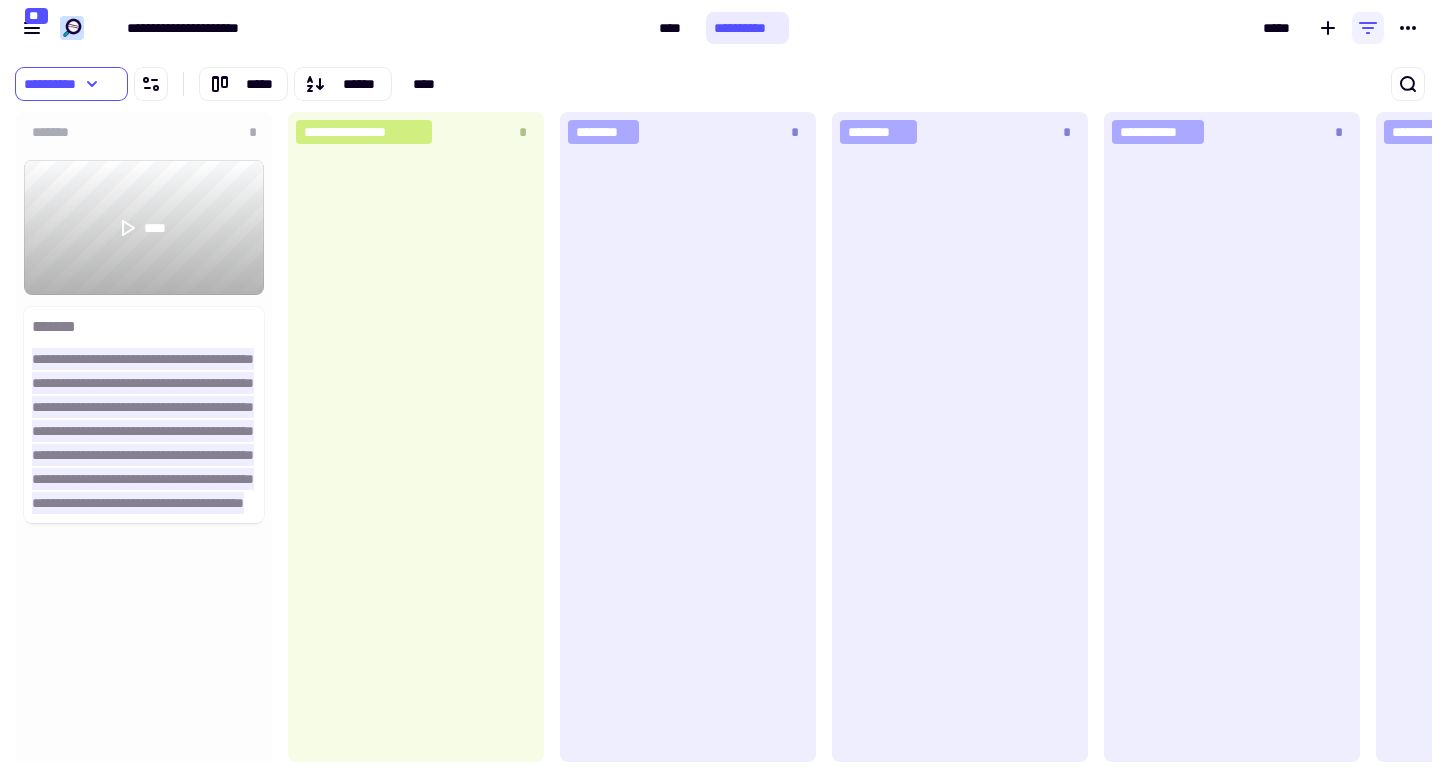scroll, scrollTop: 1, scrollLeft: 1, axis: both 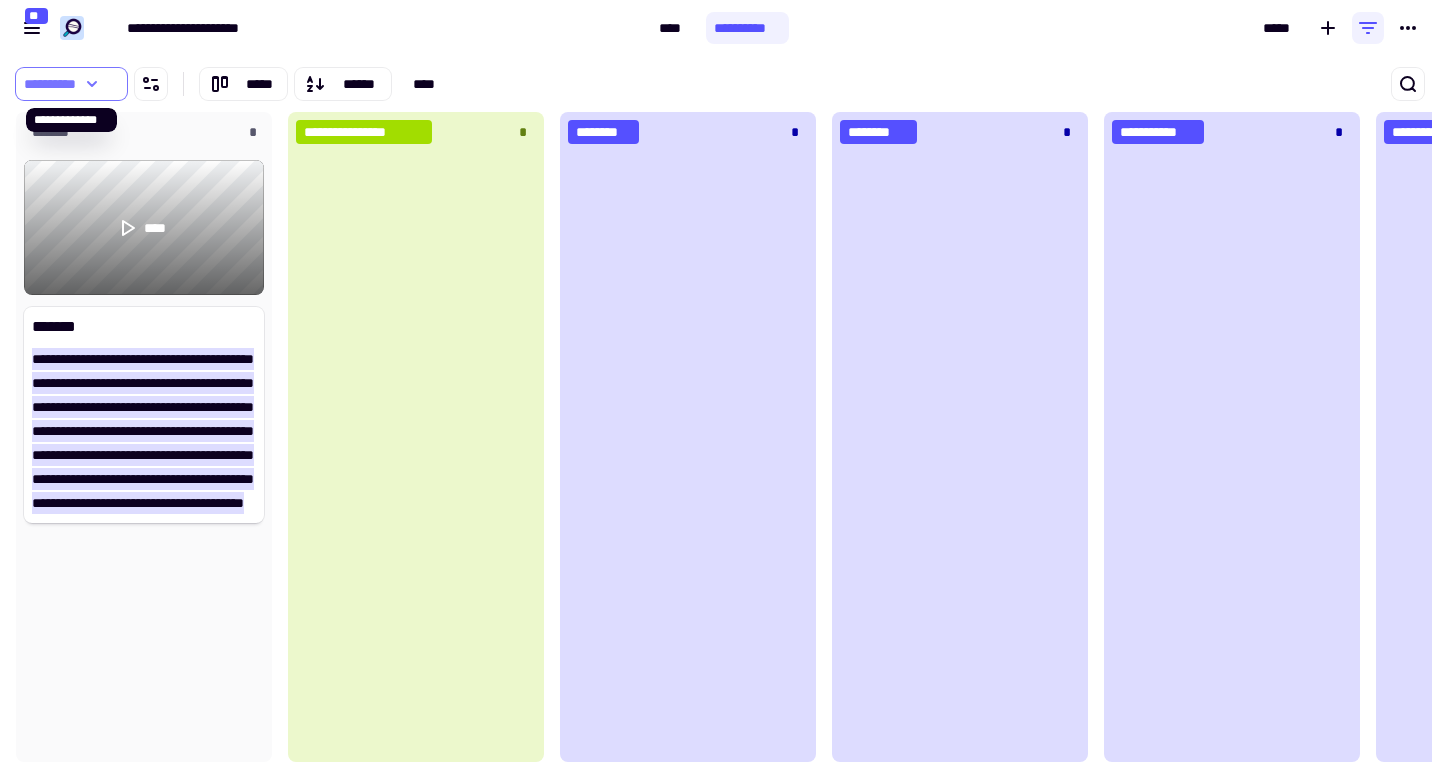 click 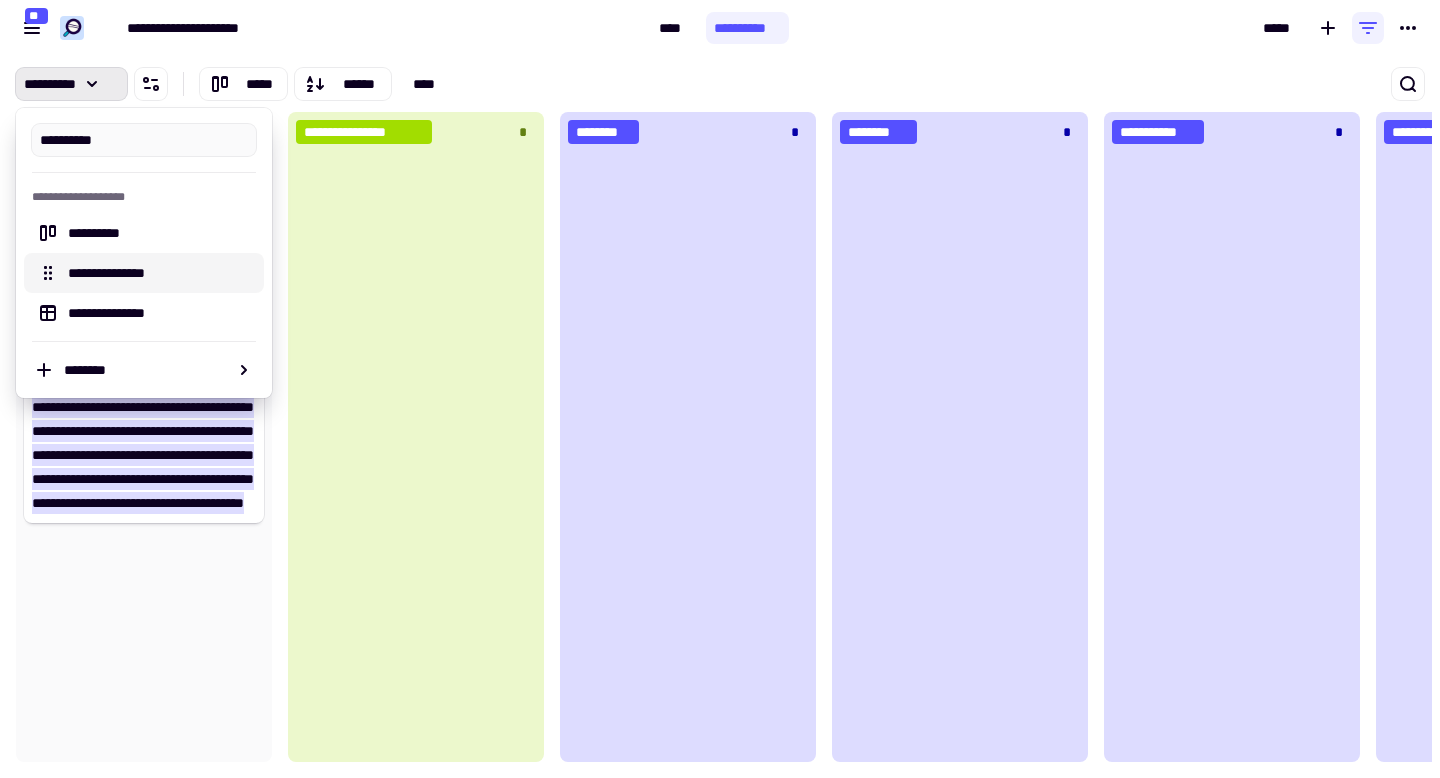 click on "**********" at bounding box center [160, 273] 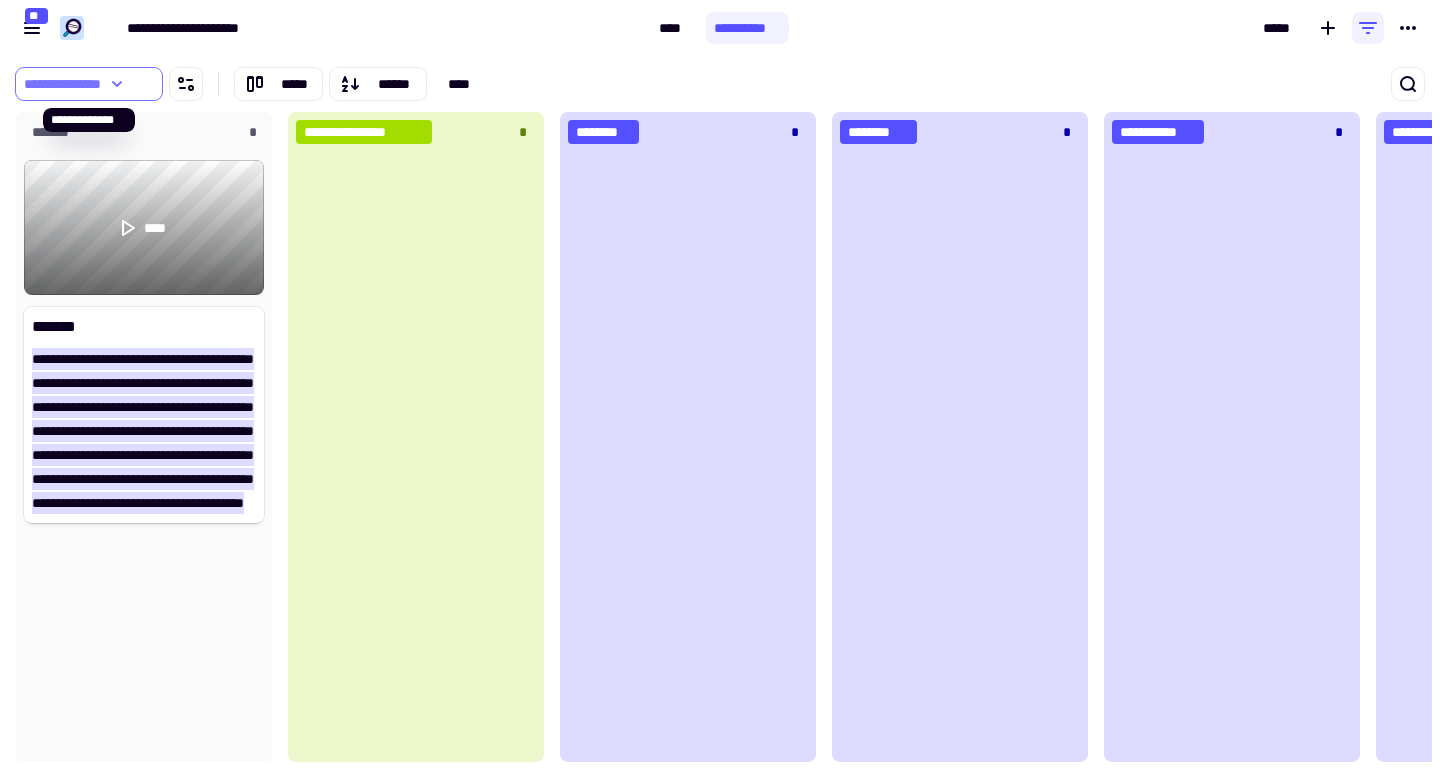 click 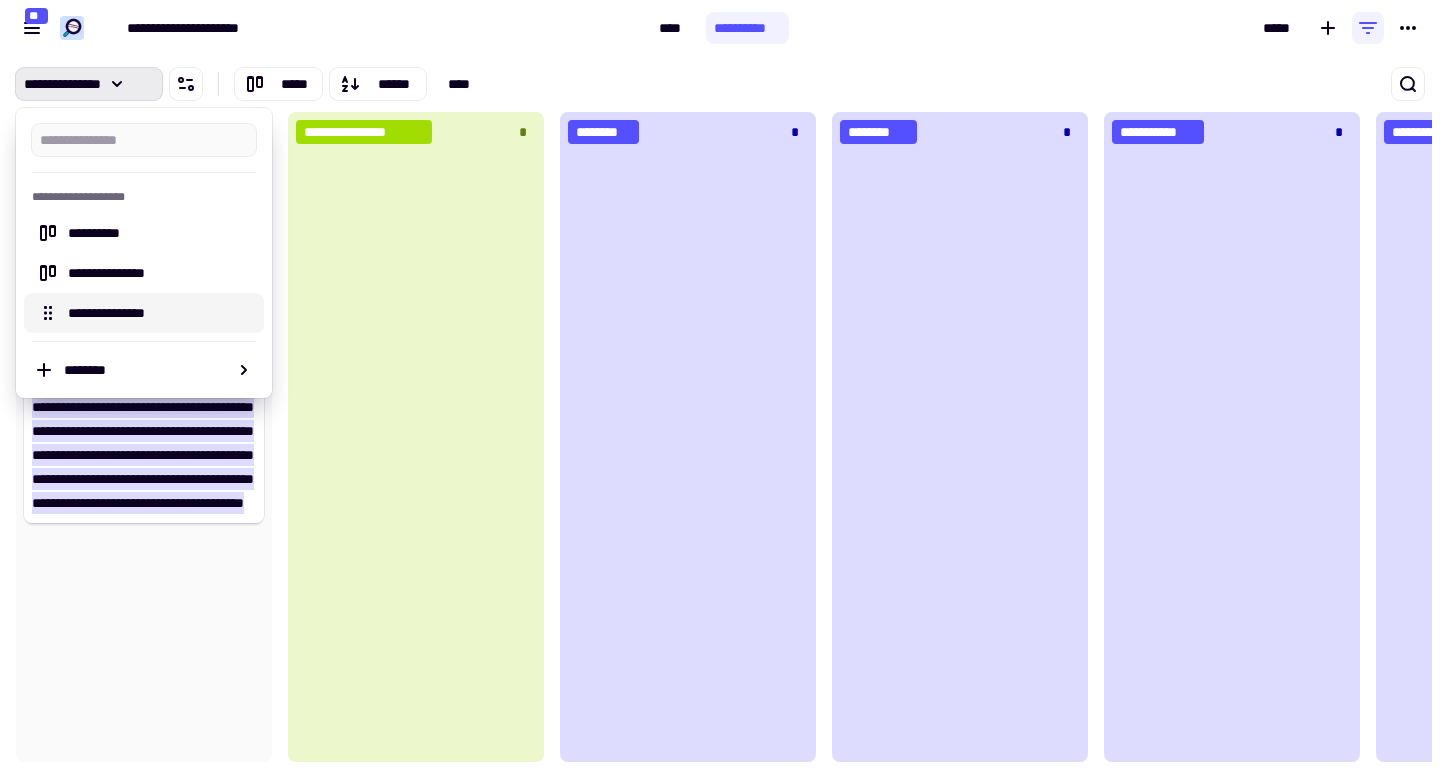 click on "**********" at bounding box center (160, 313) 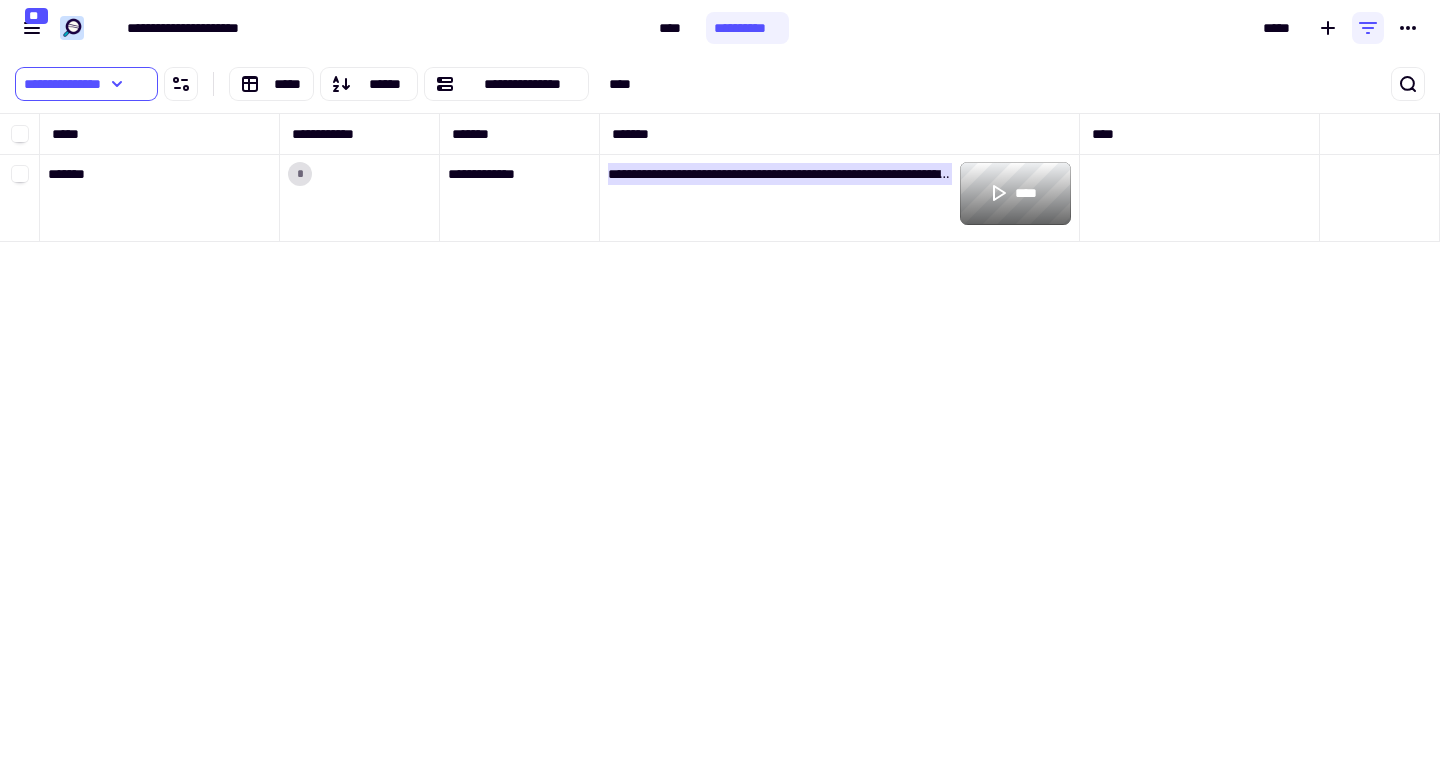 click on "**********" at bounding box center [513, 84] 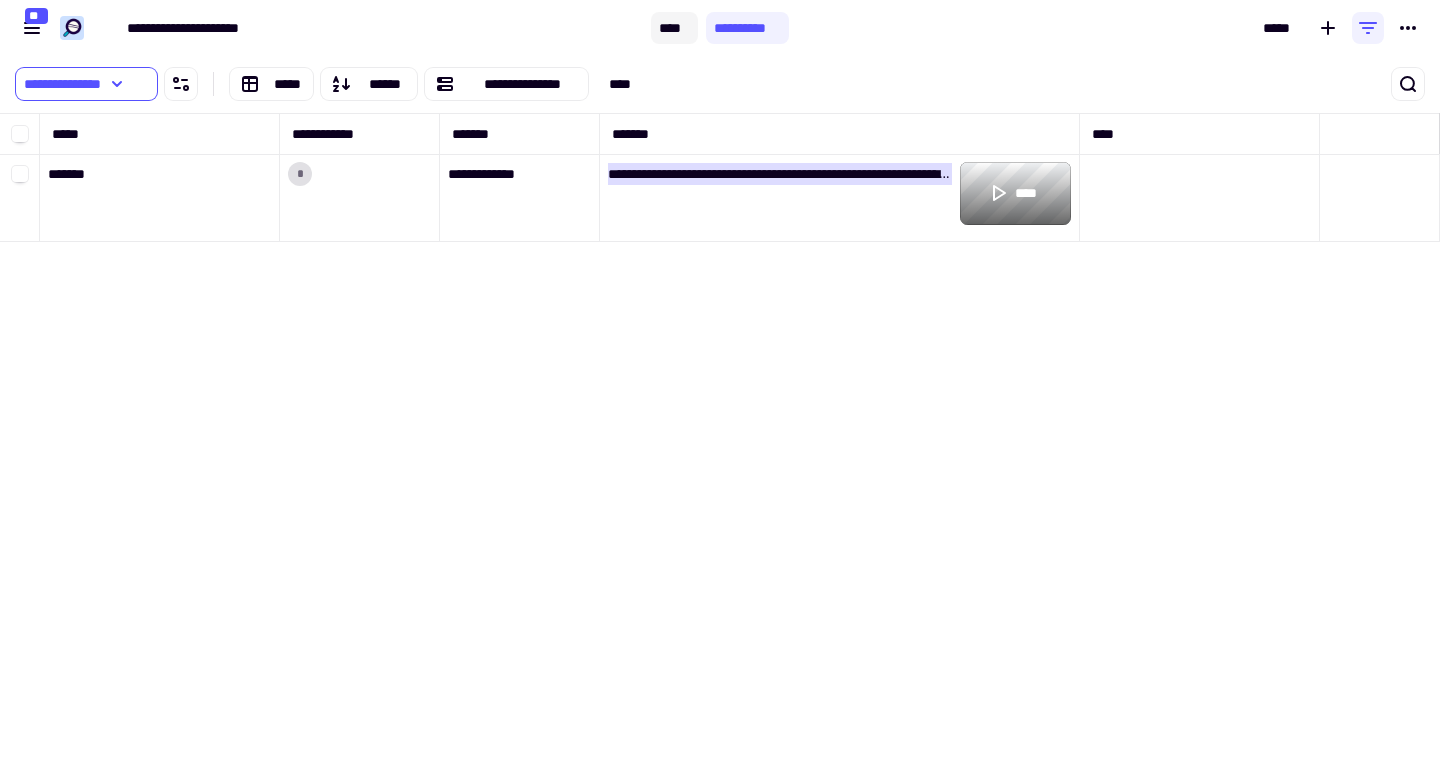 click on "****" 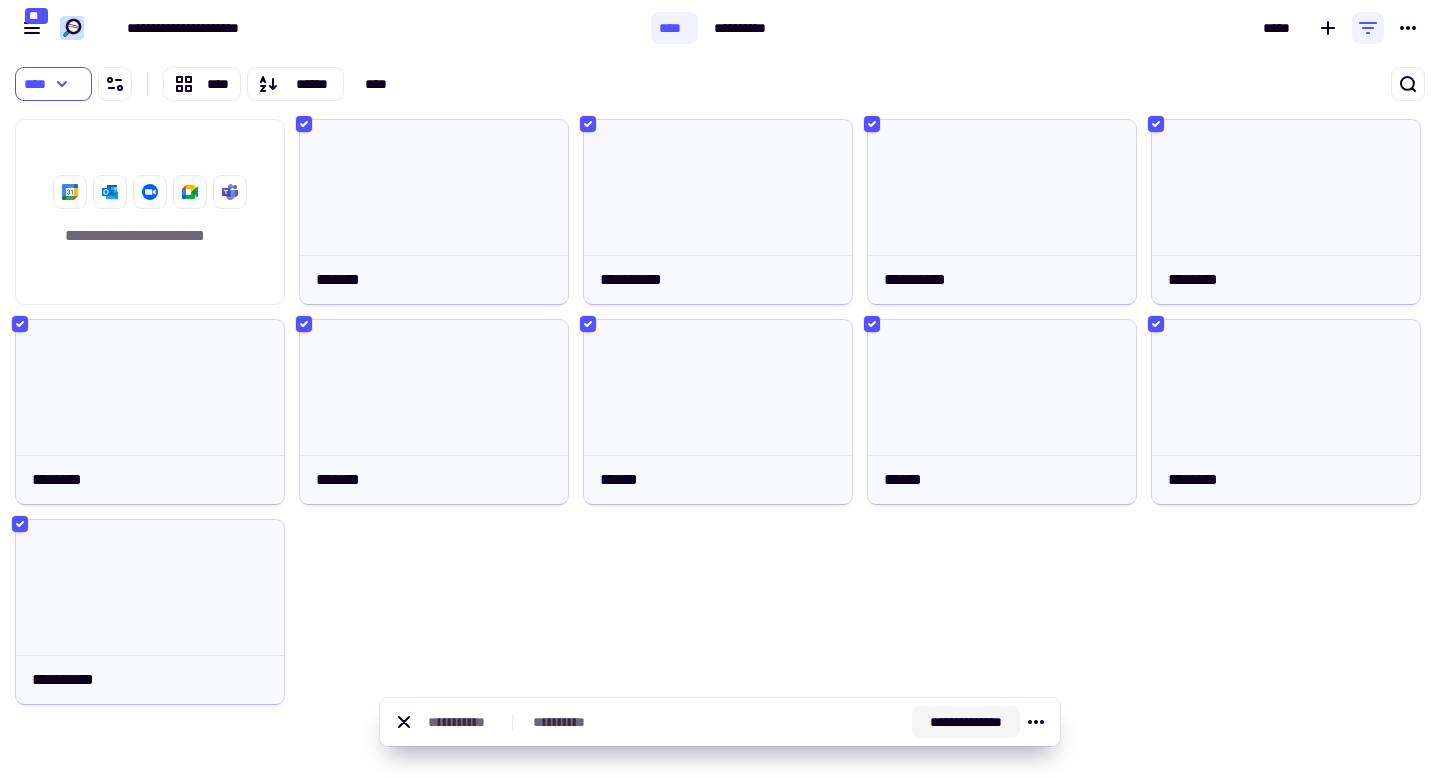 click on "**********" 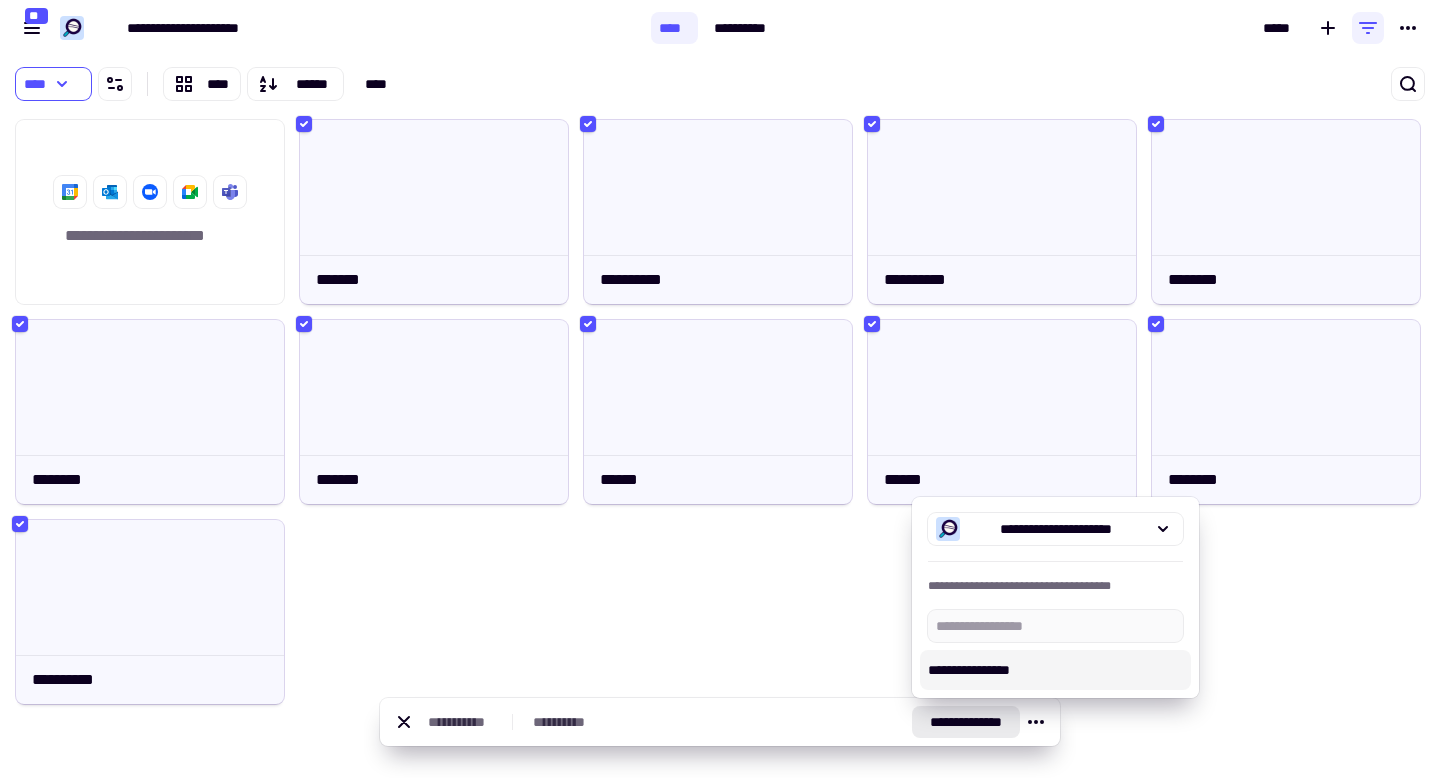 click on "**********" at bounding box center [1055, 670] 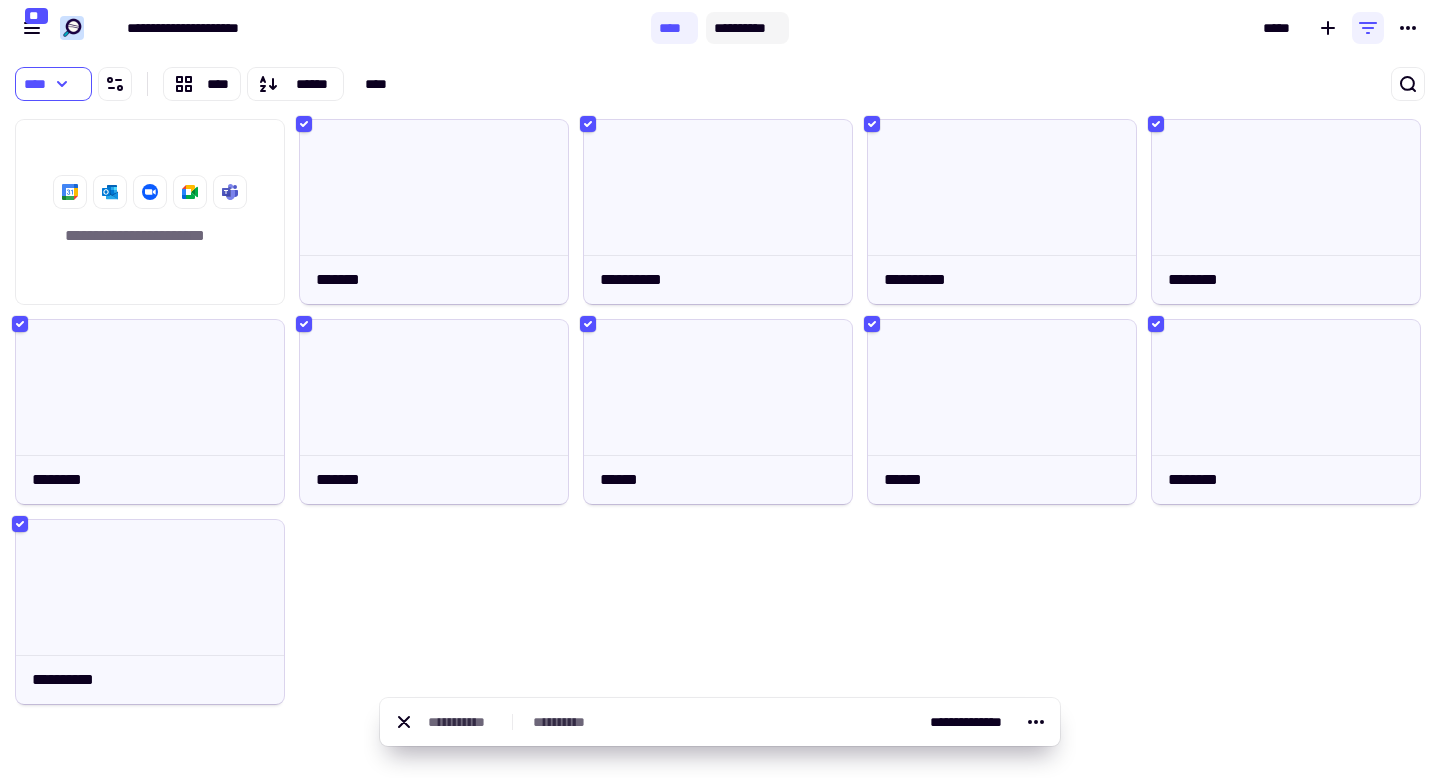 click on "**********" 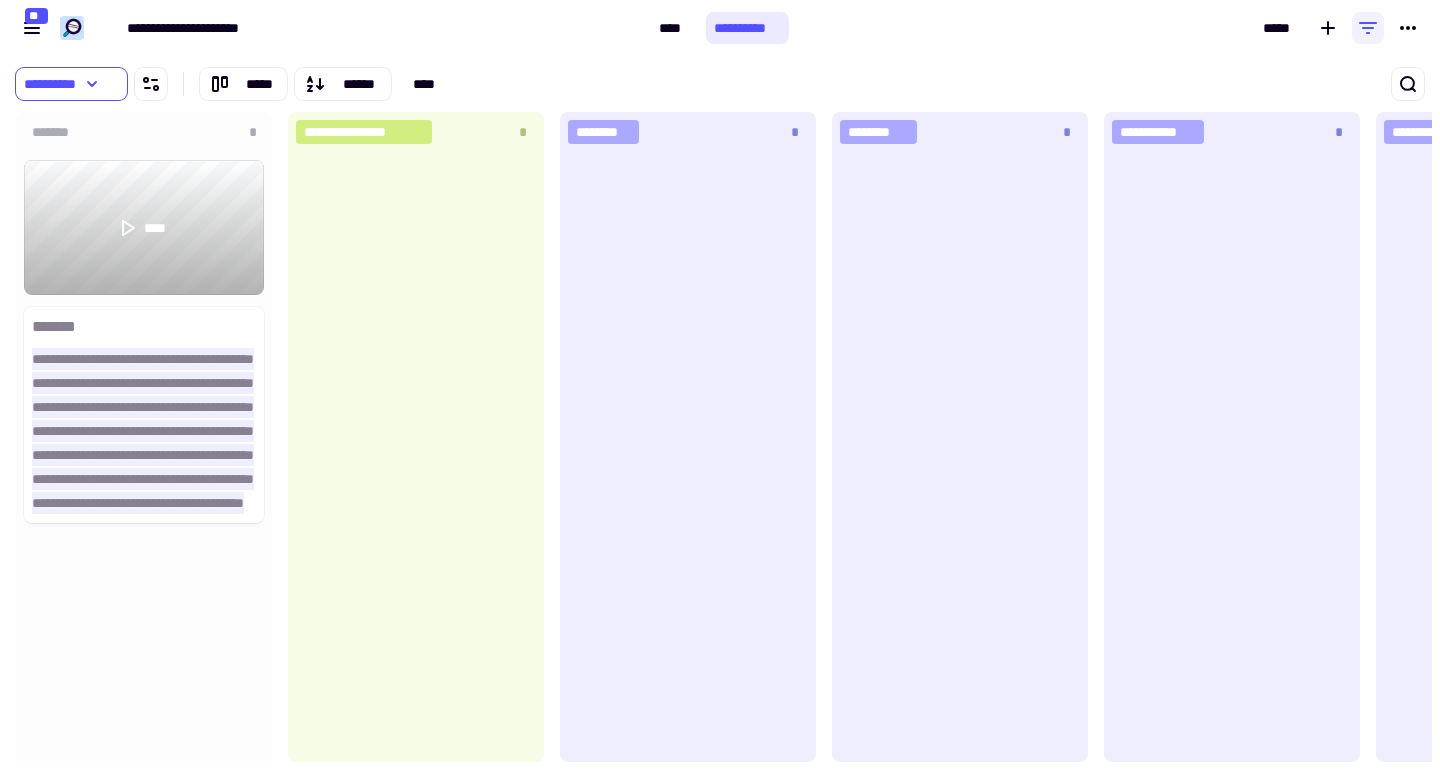 scroll, scrollTop: 1, scrollLeft: 1, axis: both 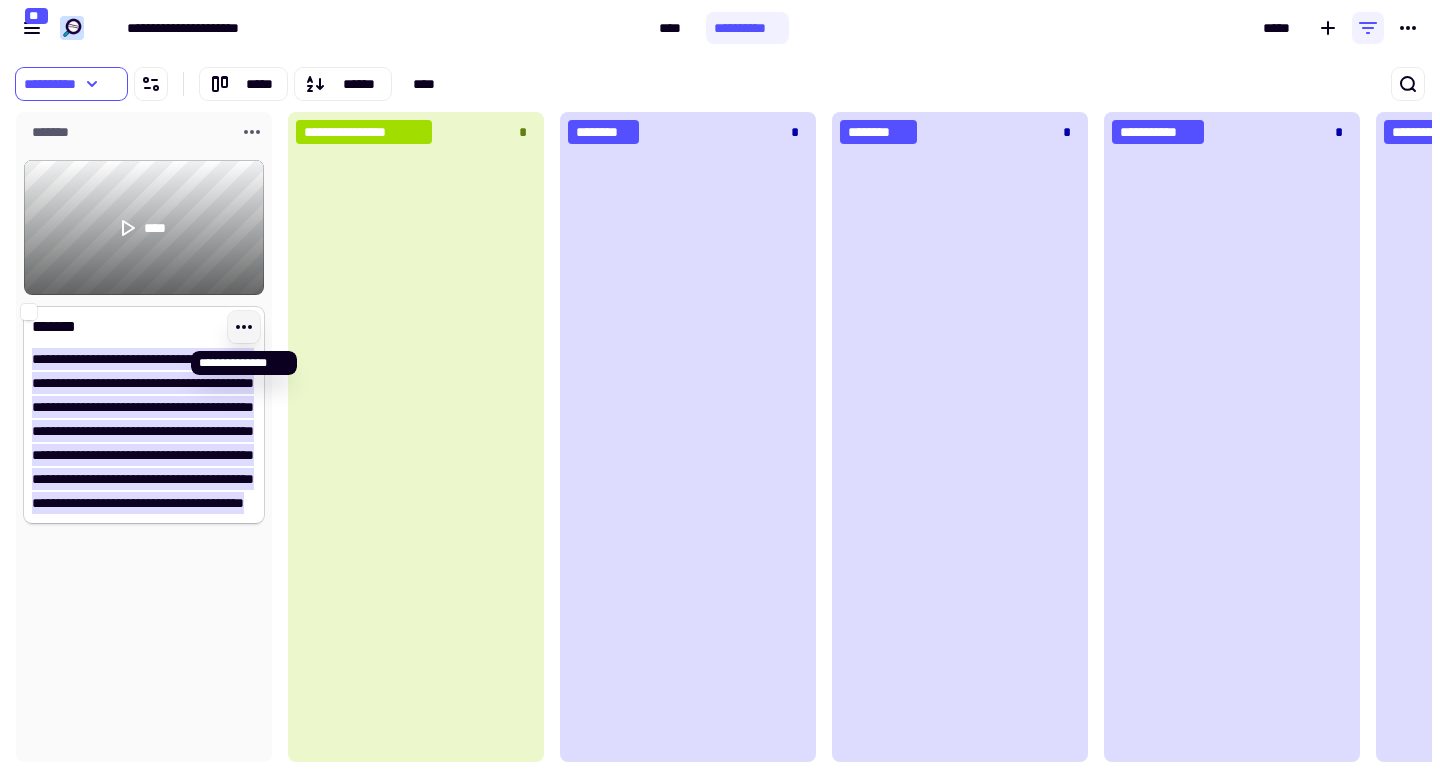 click 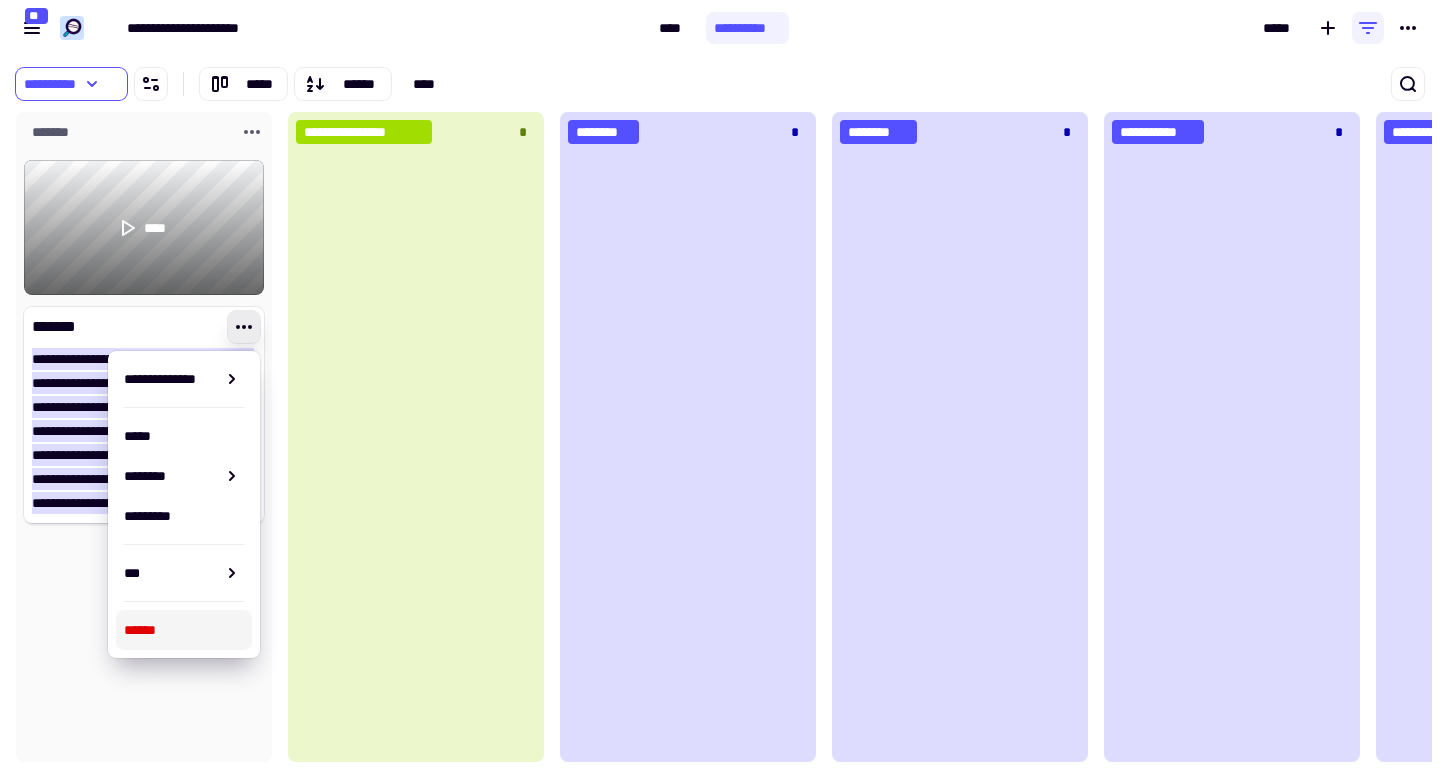 click on "******" at bounding box center [184, 630] 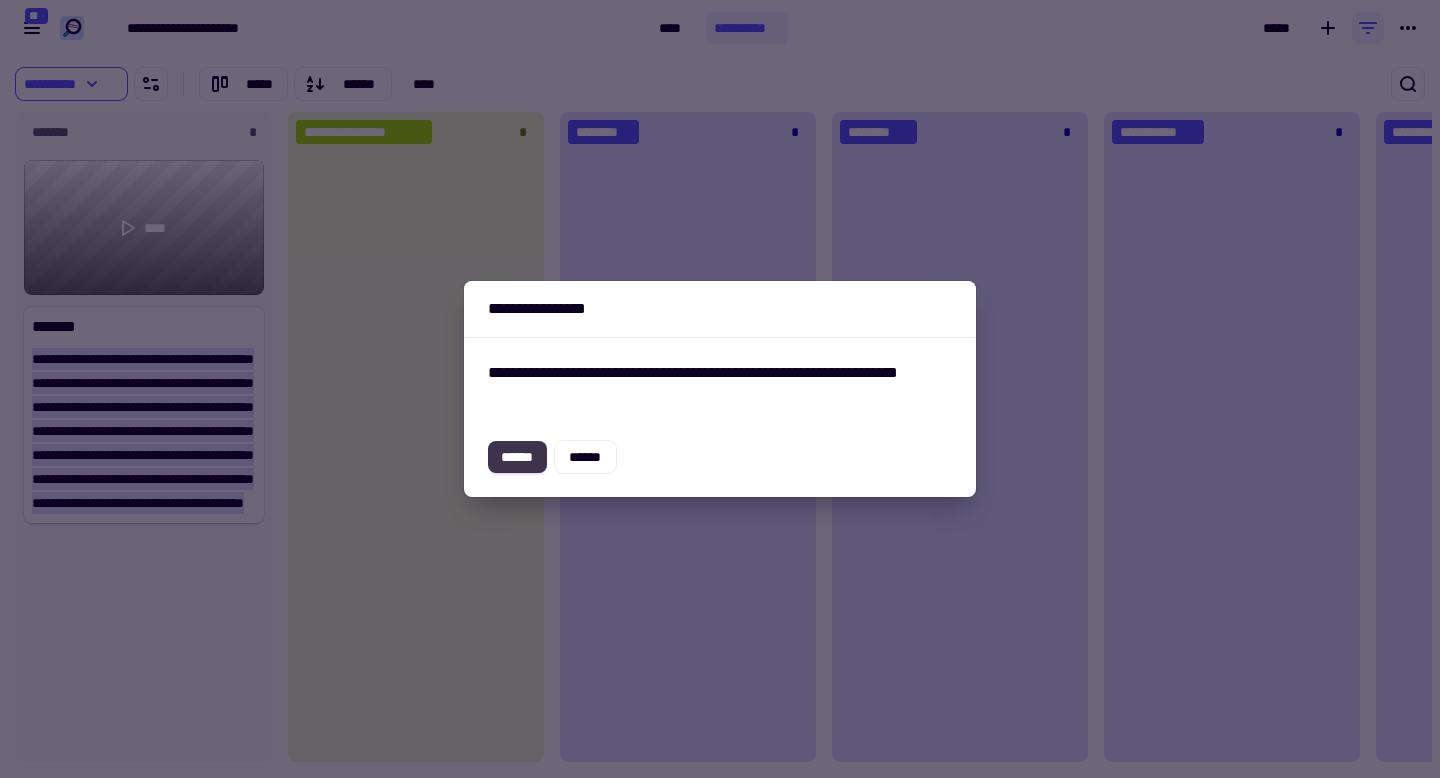 click on "******" 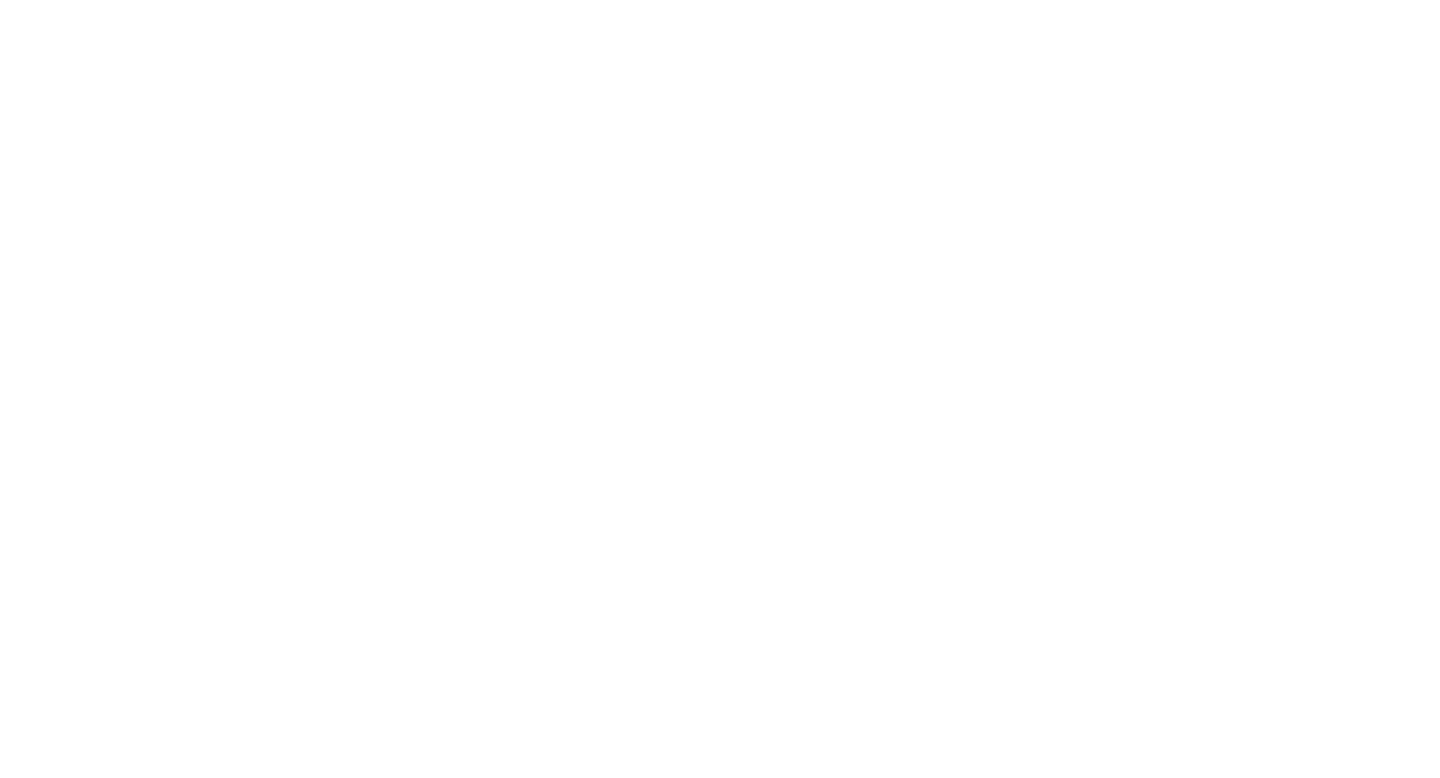 scroll, scrollTop: 0, scrollLeft: 0, axis: both 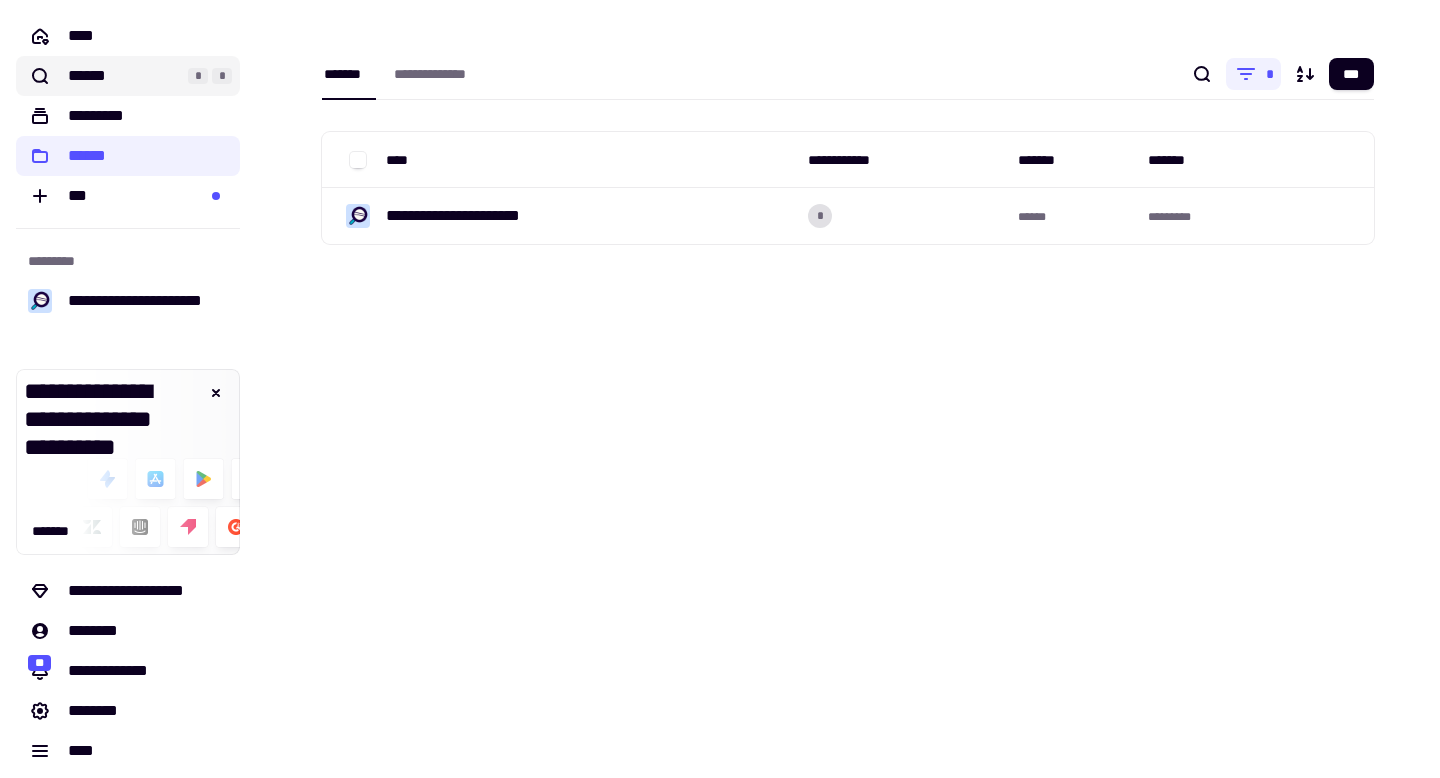 click on "******" 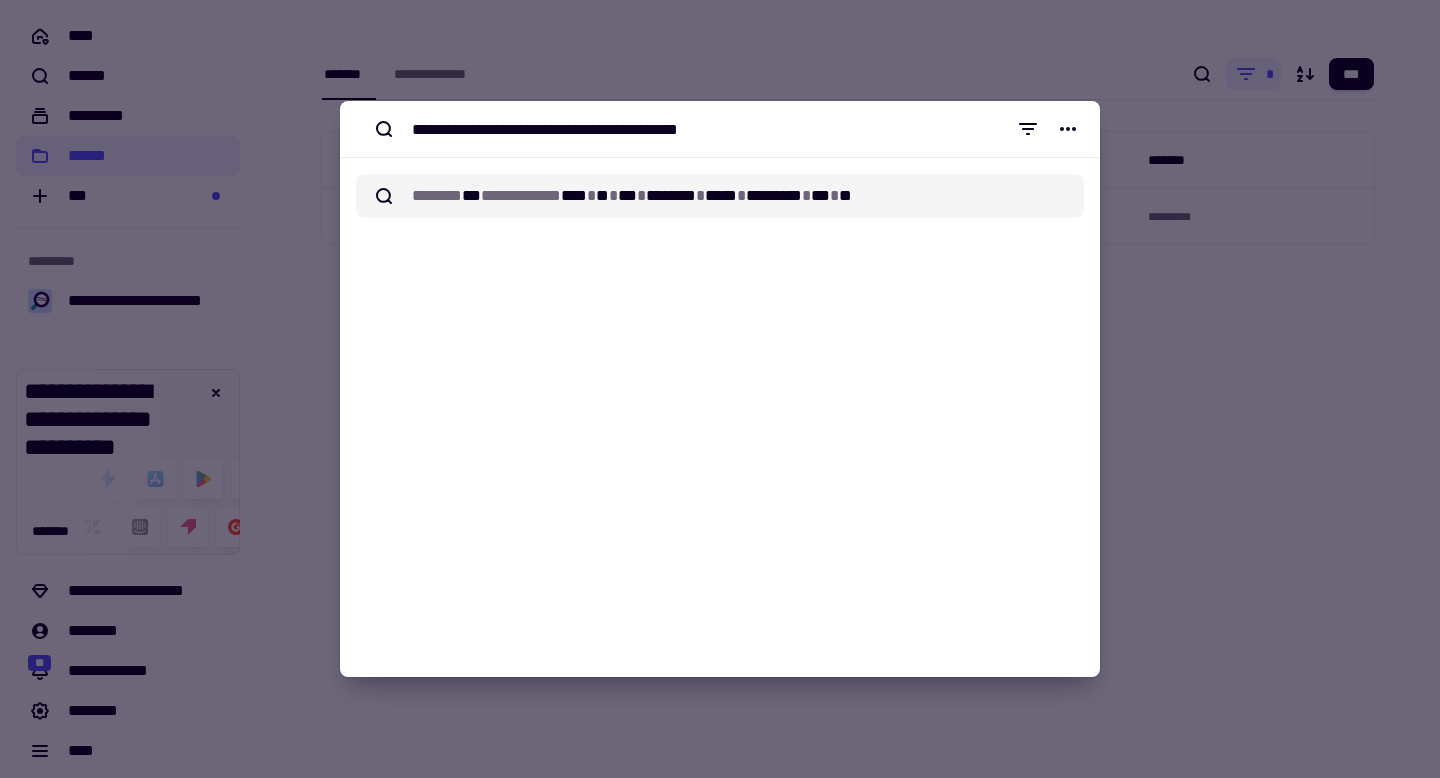 type on "**********" 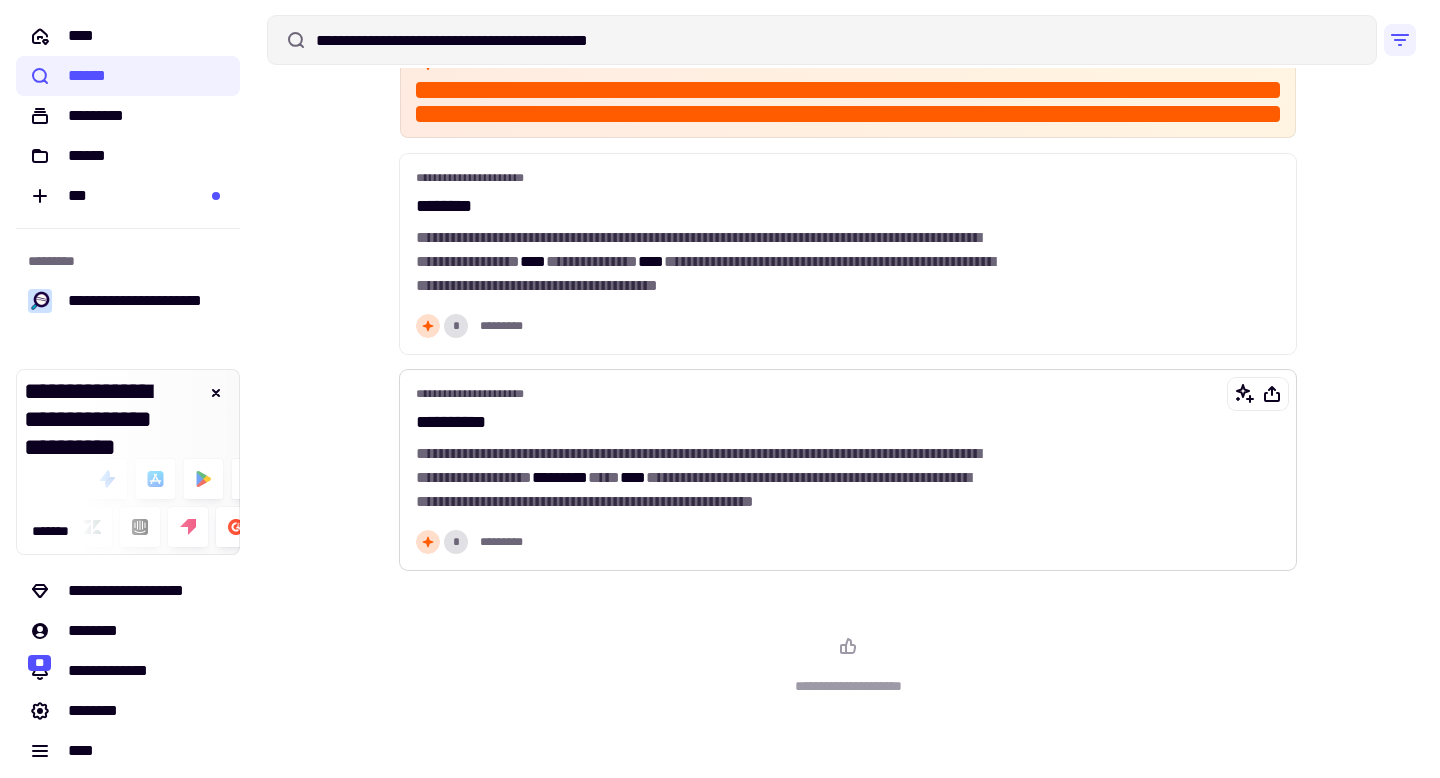 scroll, scrollTop: 0, scrollLeft: 0, axis: both 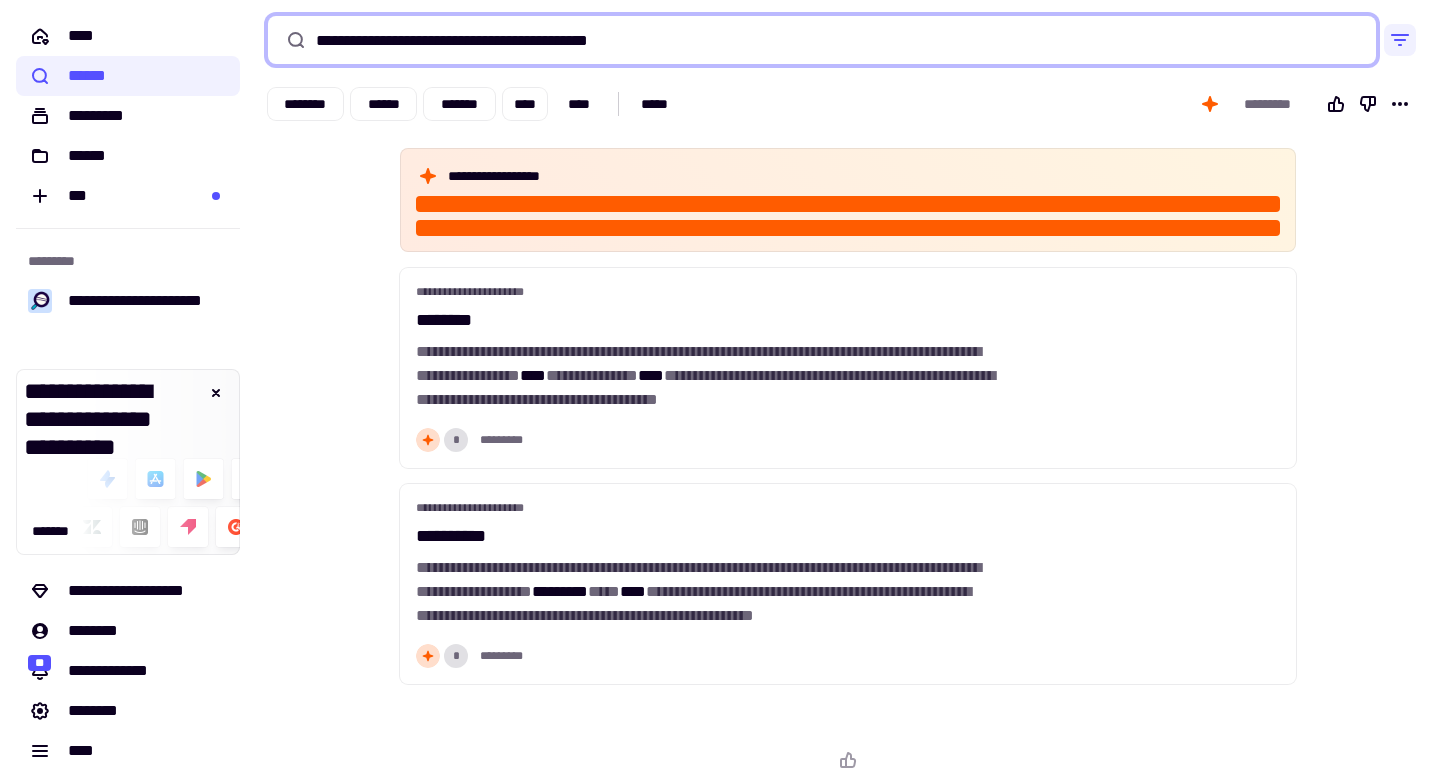 click on "**********" at bounding box center (822, 40) 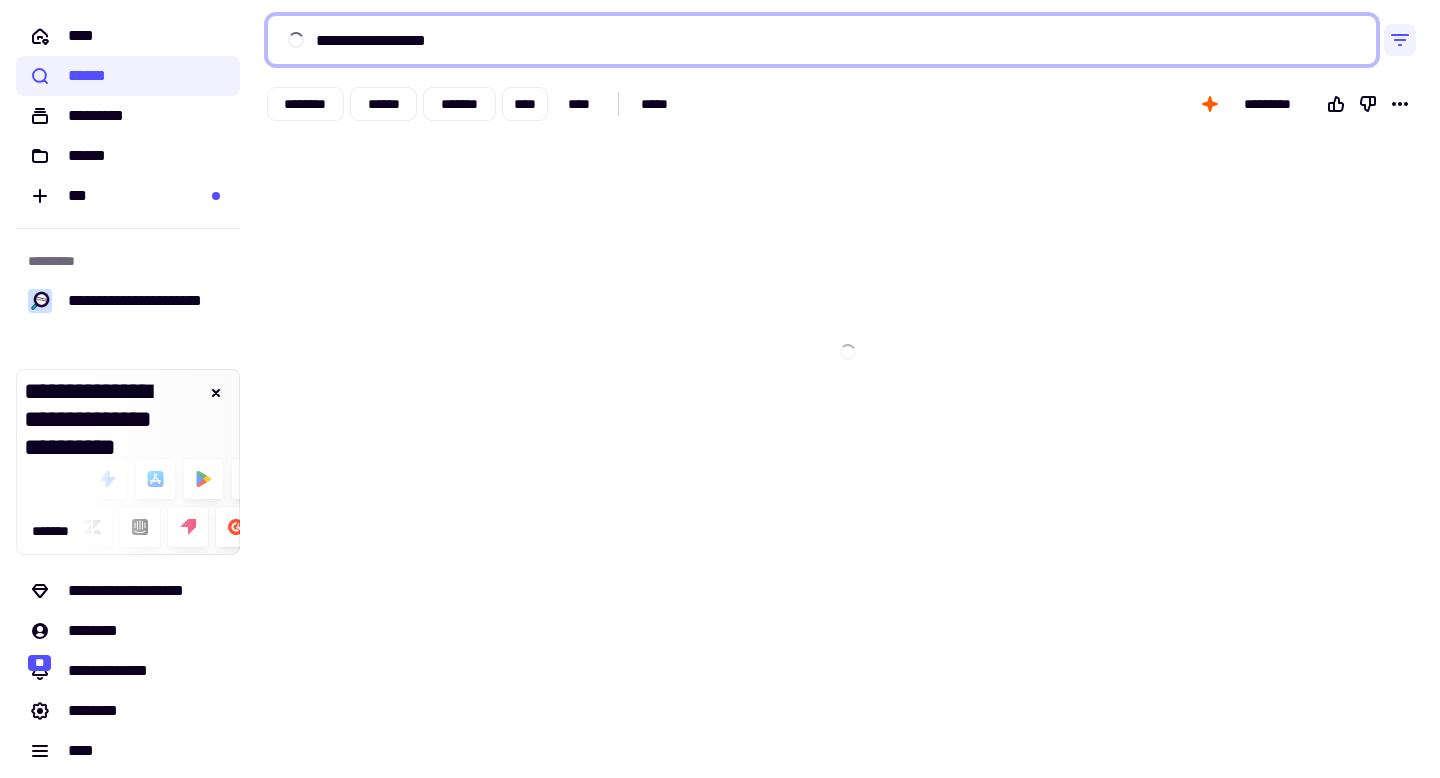 click on "**********" at bounding box center [822, 40] 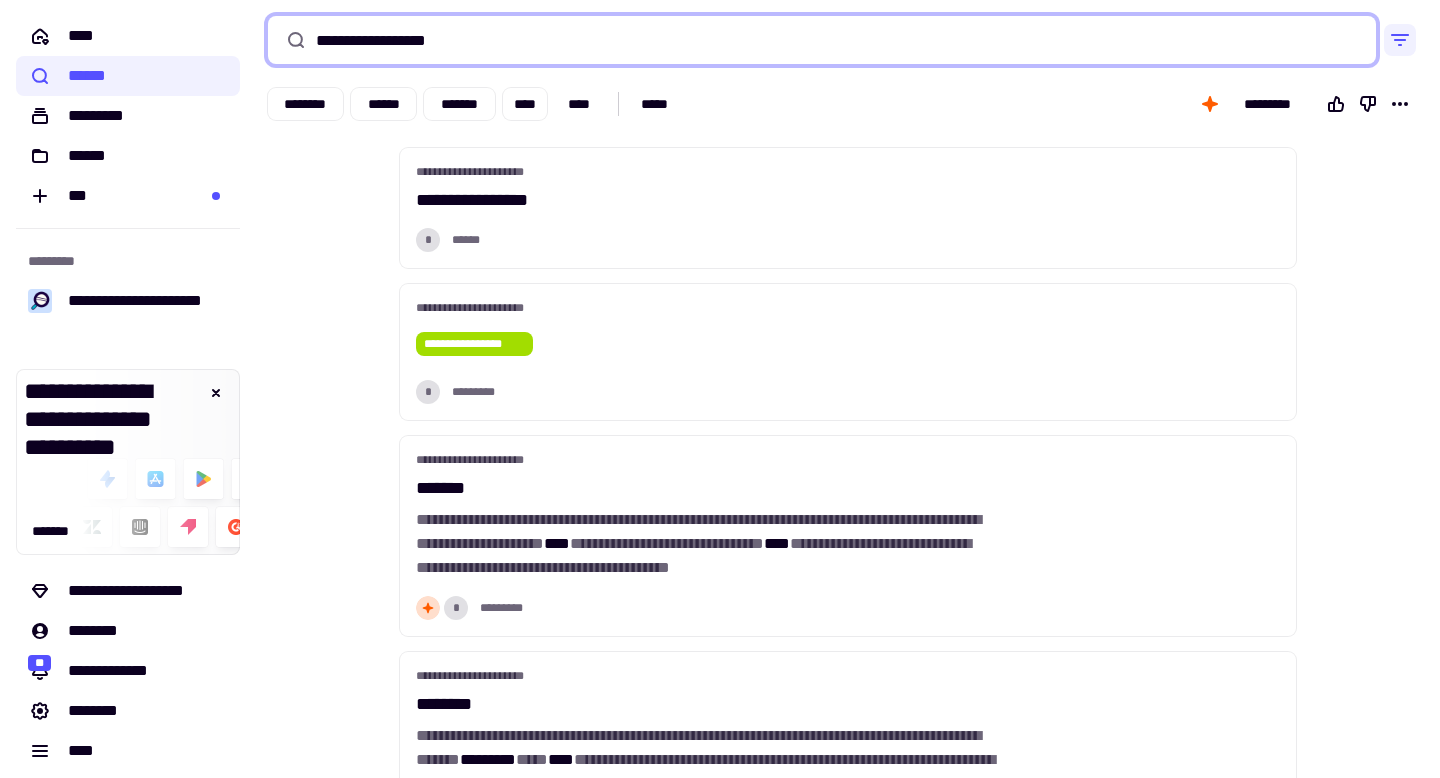 type on "**********" 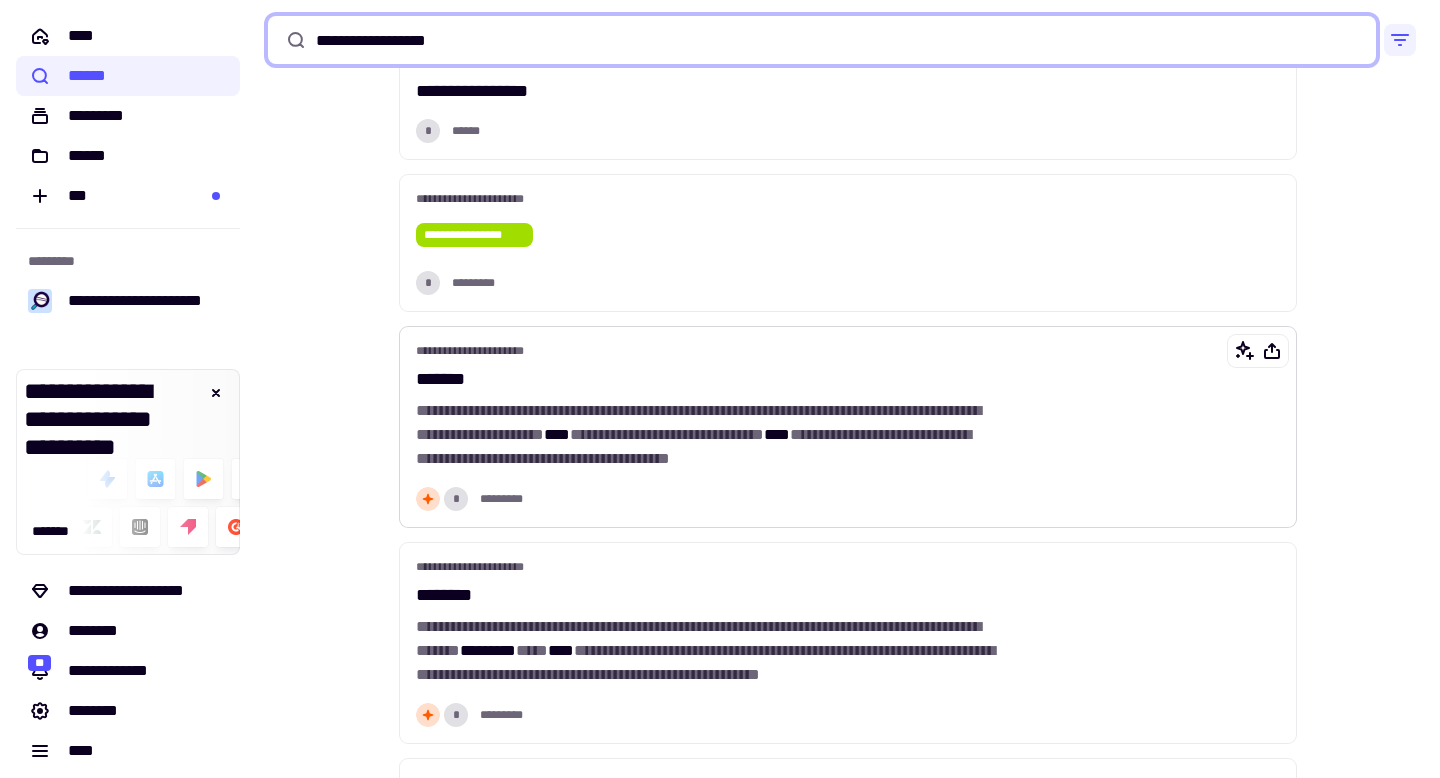 scroll, scrollTop: 249, scrollLeft: 0, axis: vertical 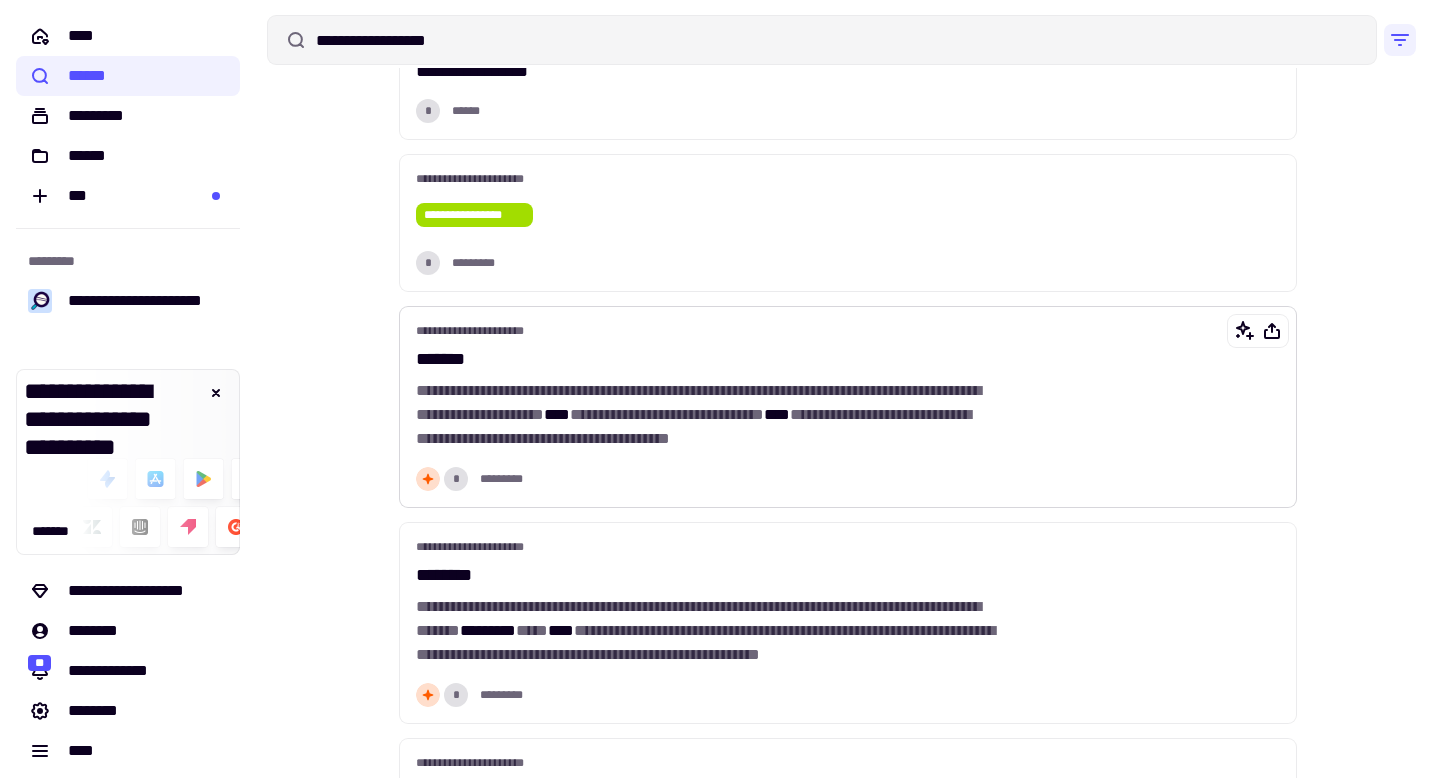 click on "**********" at bounding box center (698, 402) 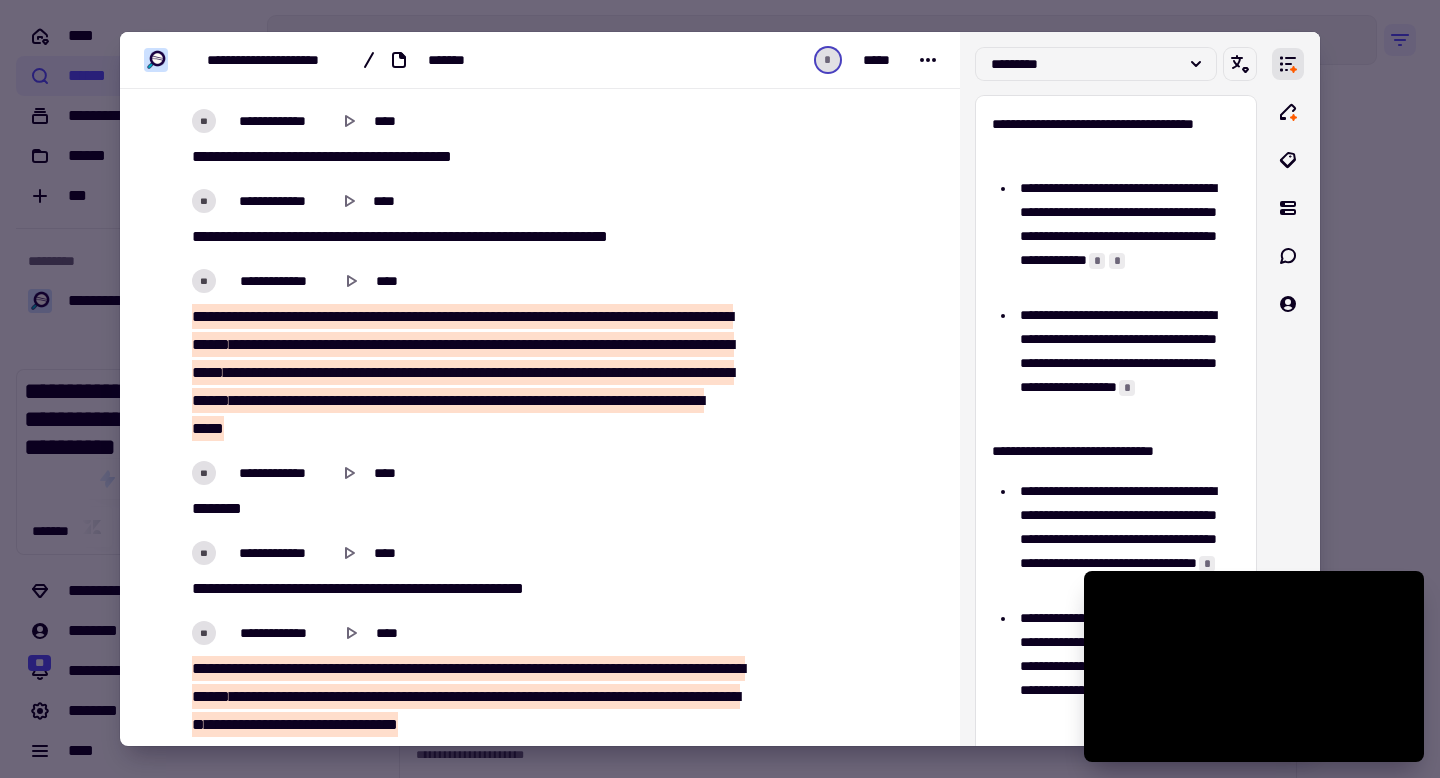 scroll, scrollTop: 3597, scrollLeft: 0, axis: vertical 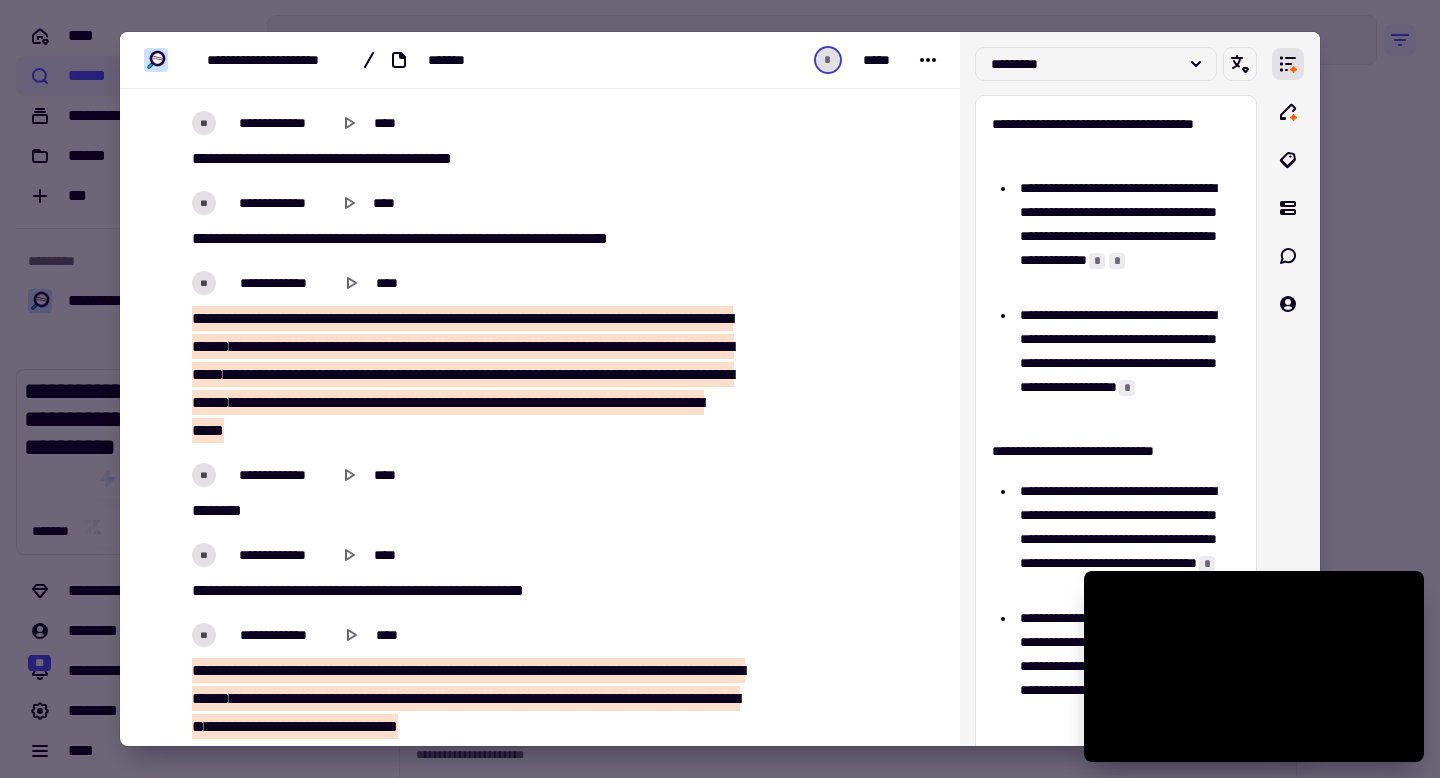 click at bounding box center (720, 389) 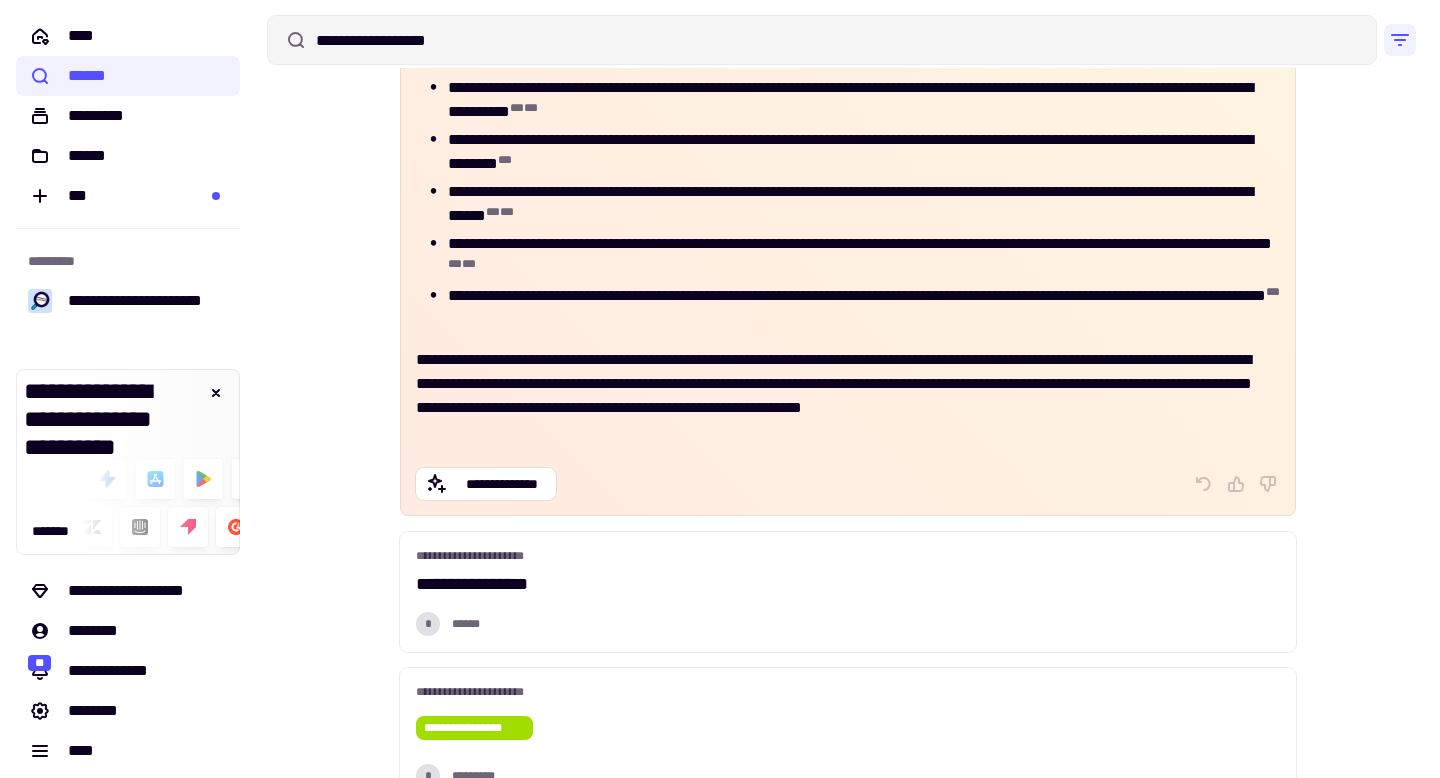 scroll, scrollTop: 313, scrollLeft: 0, axis: vertical 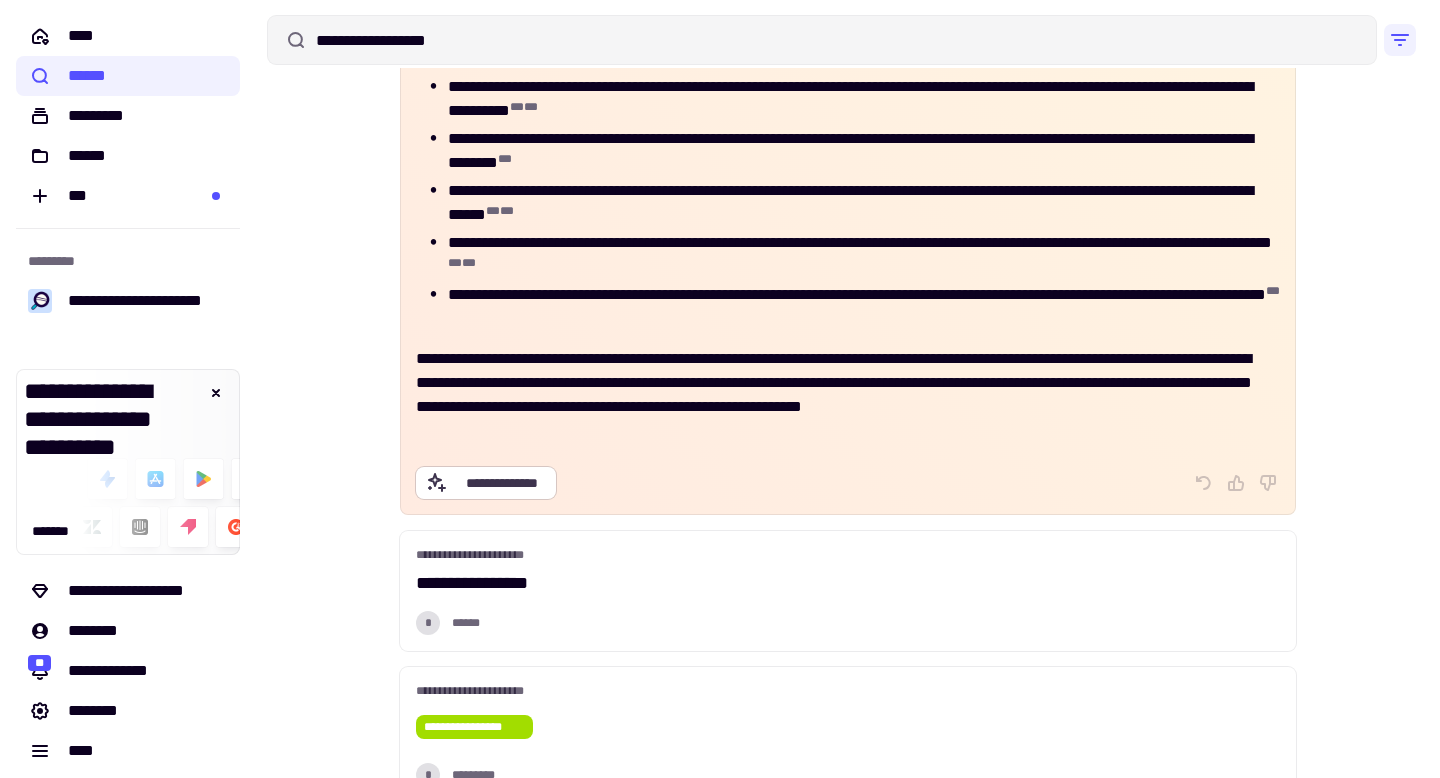 click on "**********" 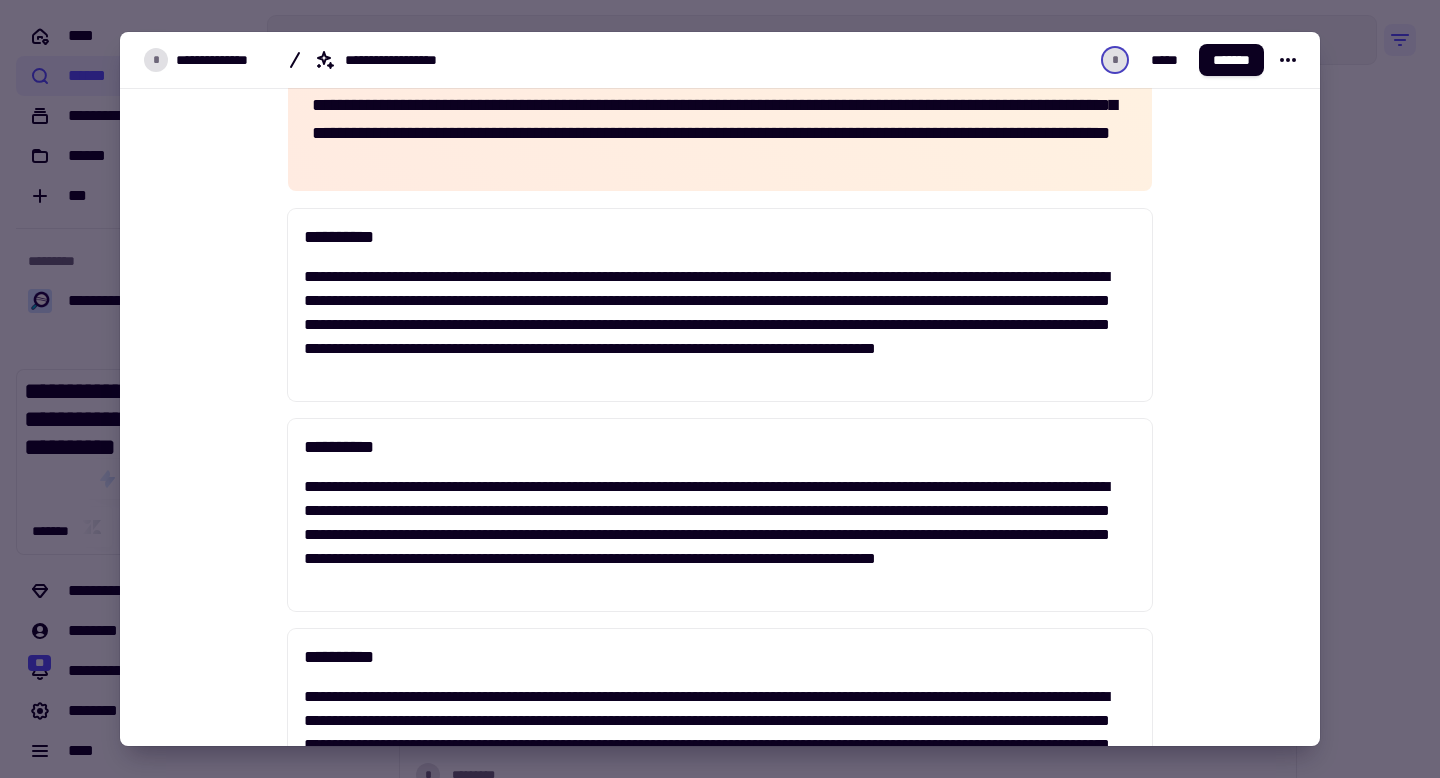 scroll, scrollTop: 0, scrollLeft: 0, axis: both 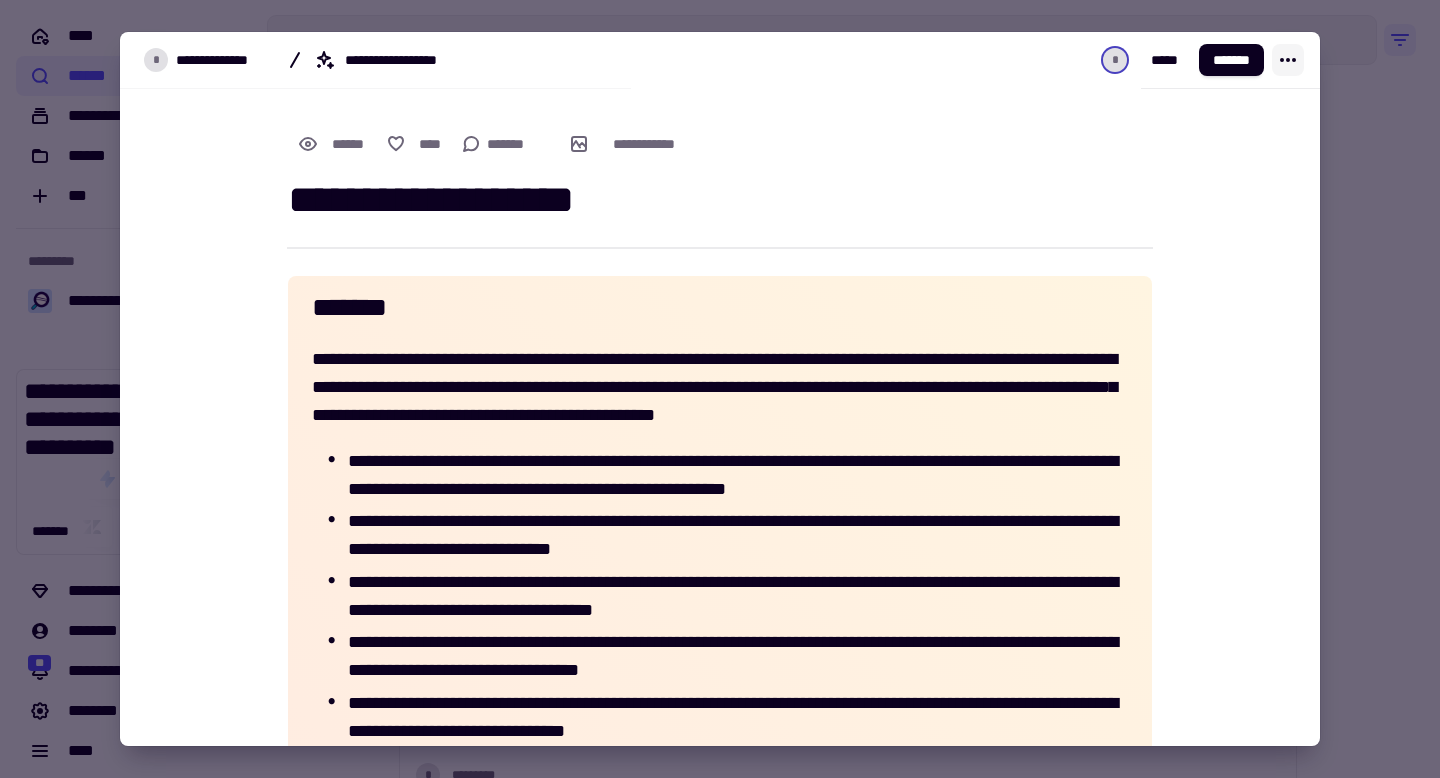 click 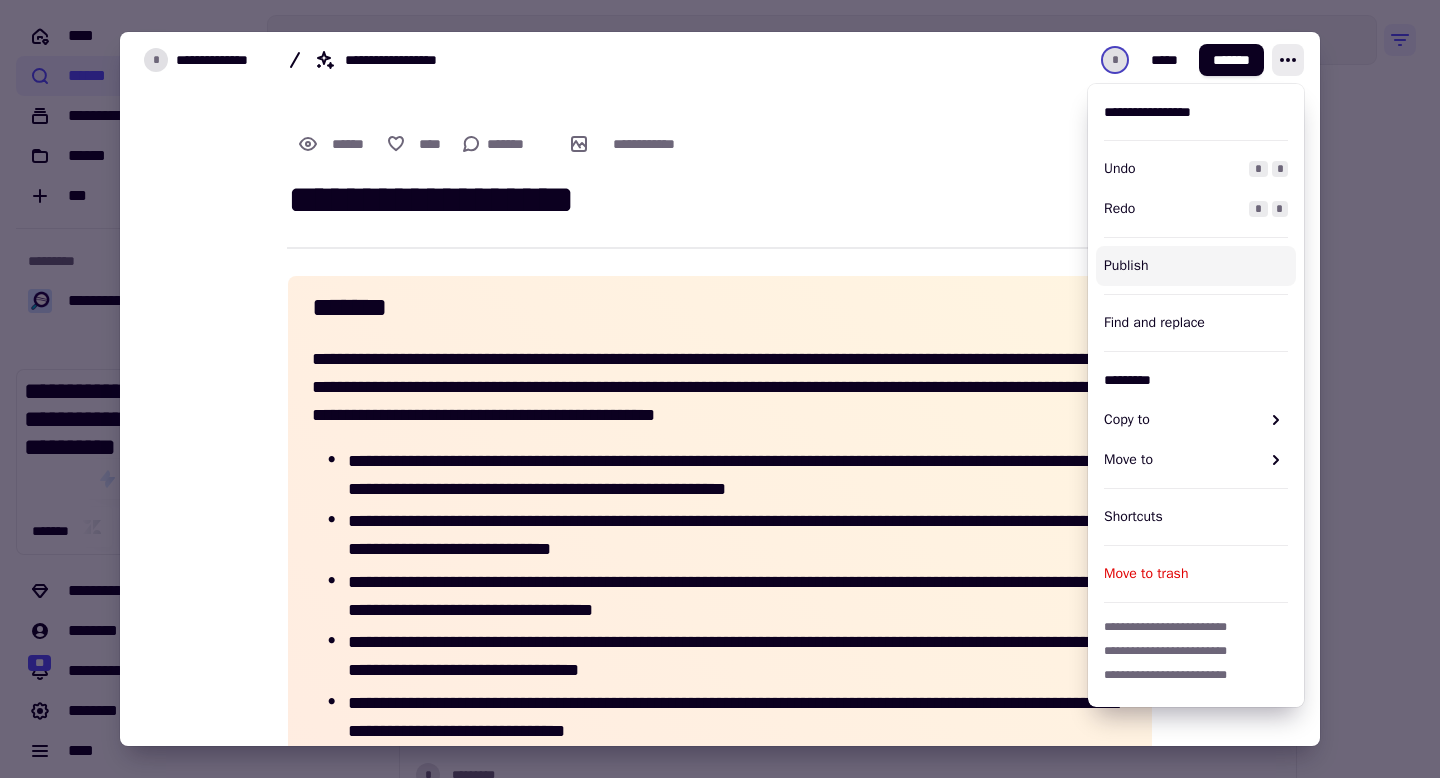 click on "**********" at bounding box center [716, 144] 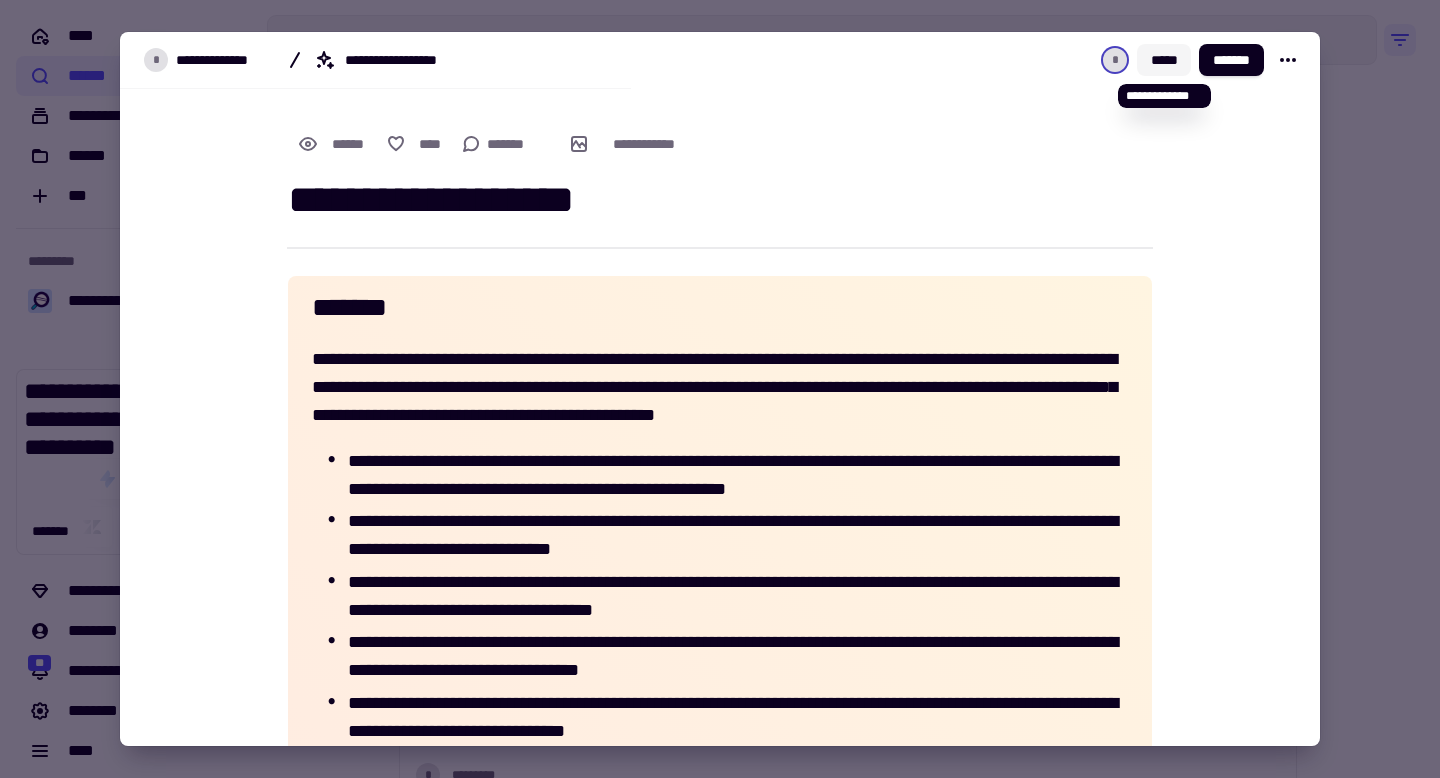 click on "*****" 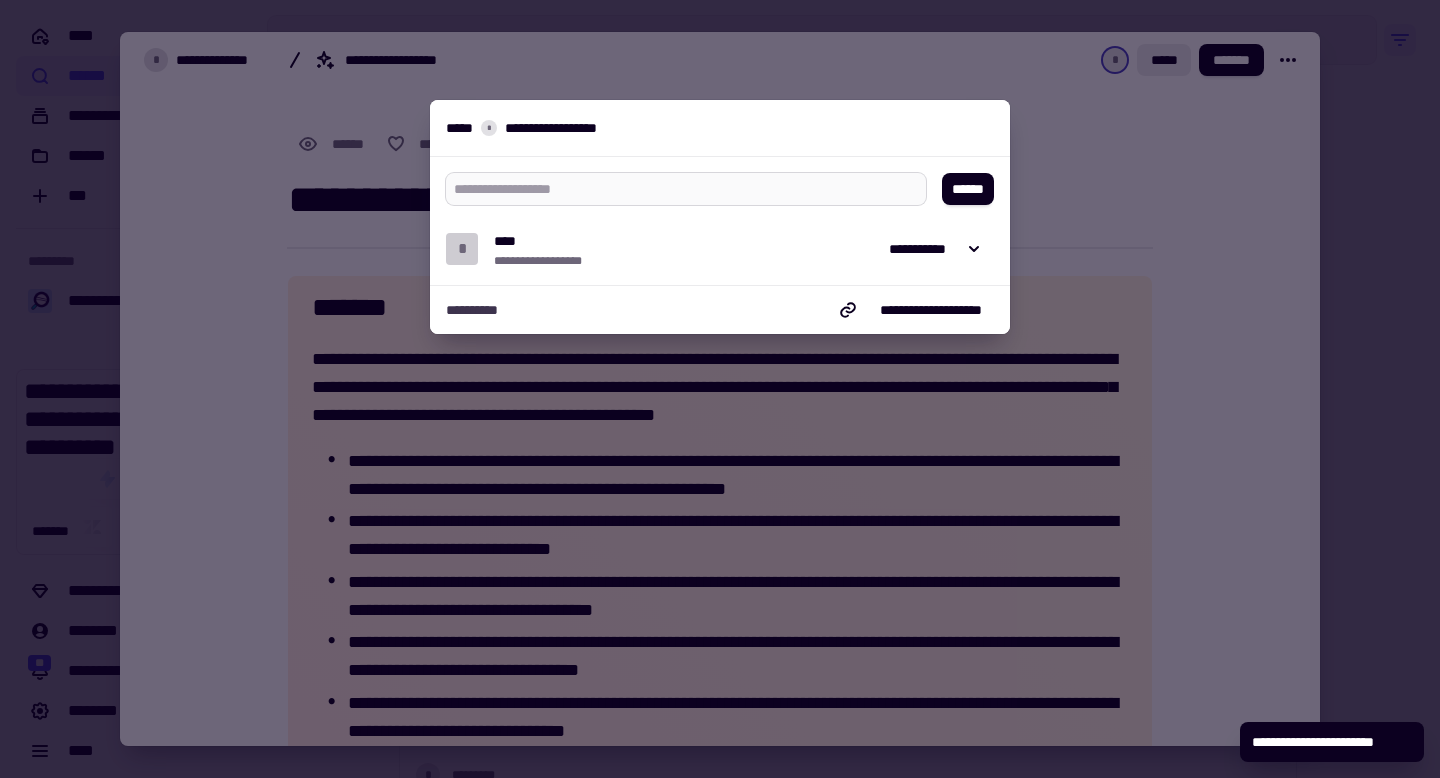 type on "*" 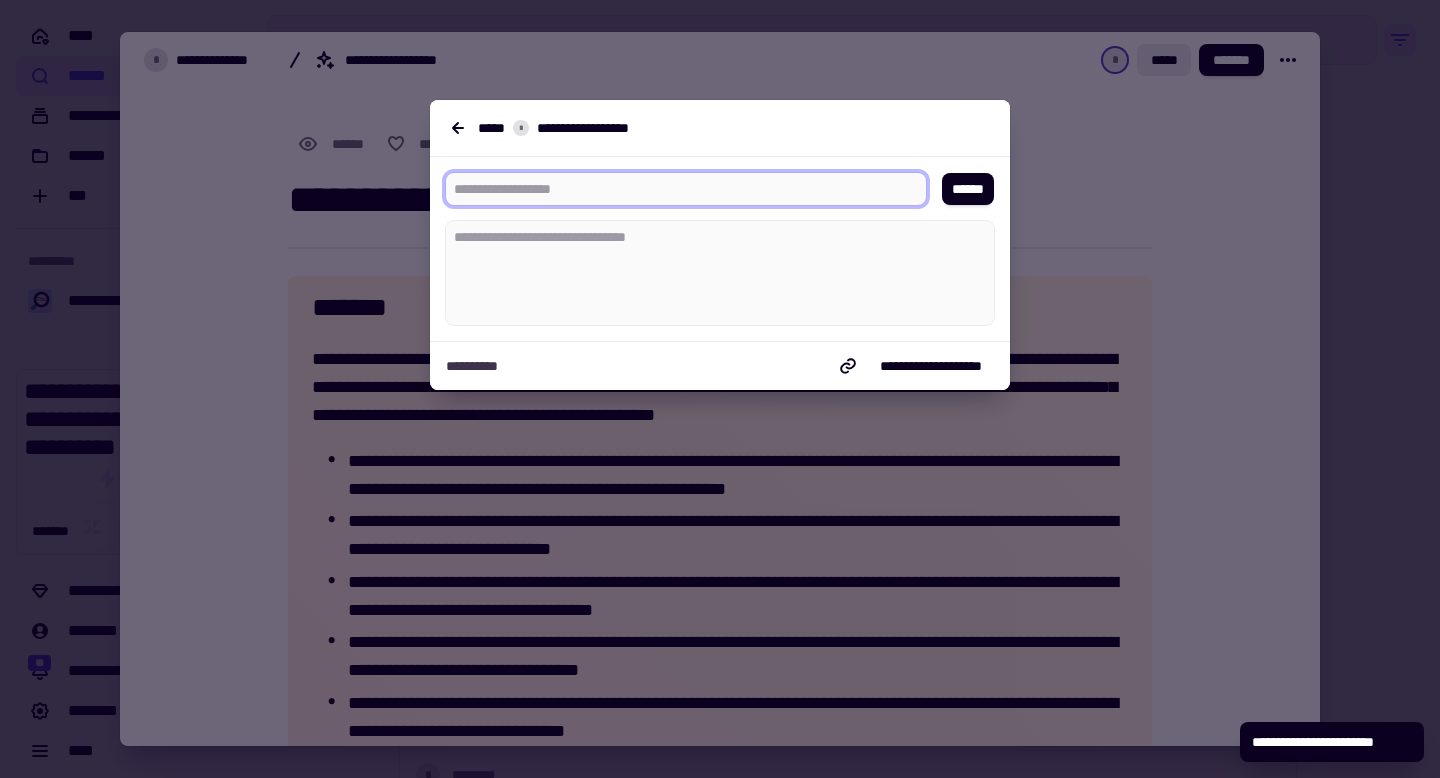 click at bounding box center (678, 189) 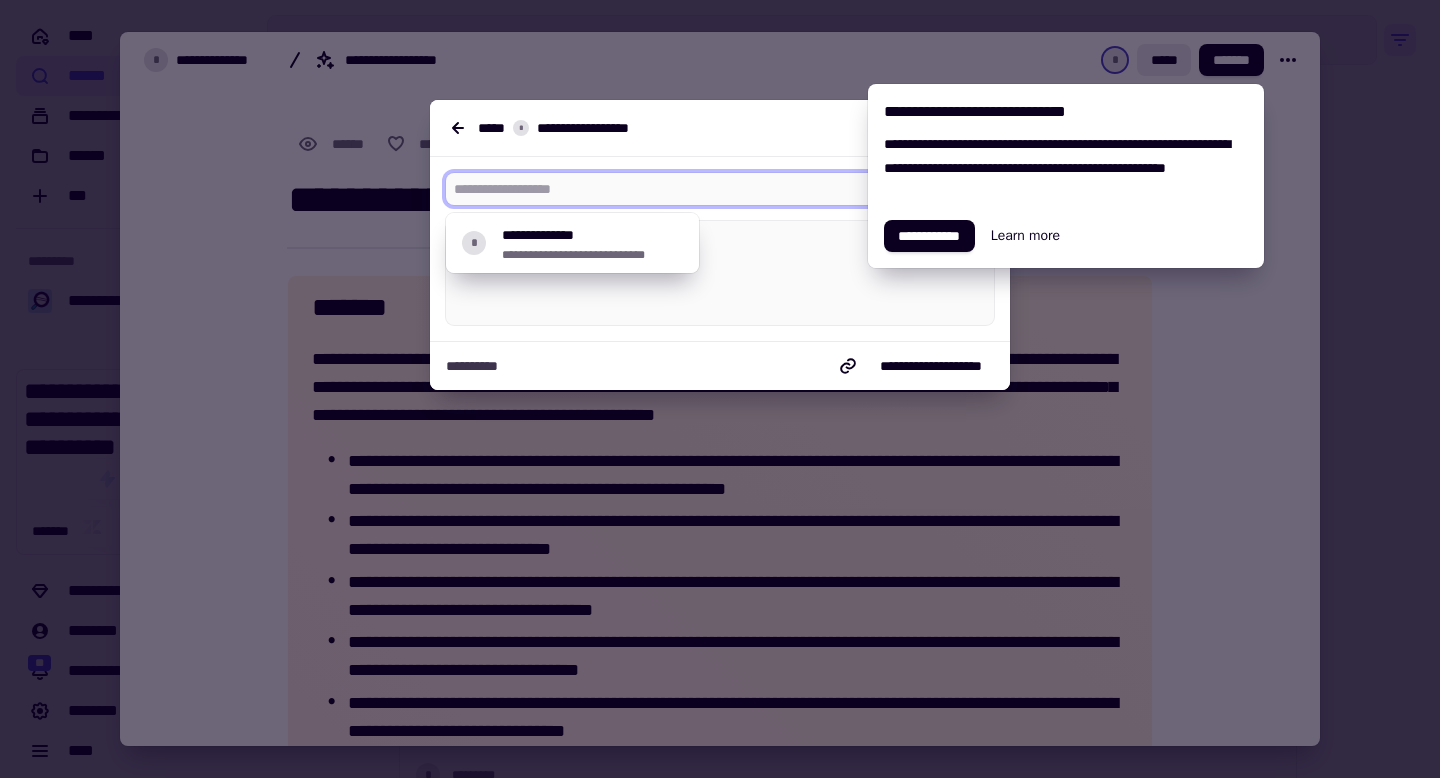 type on "**********" 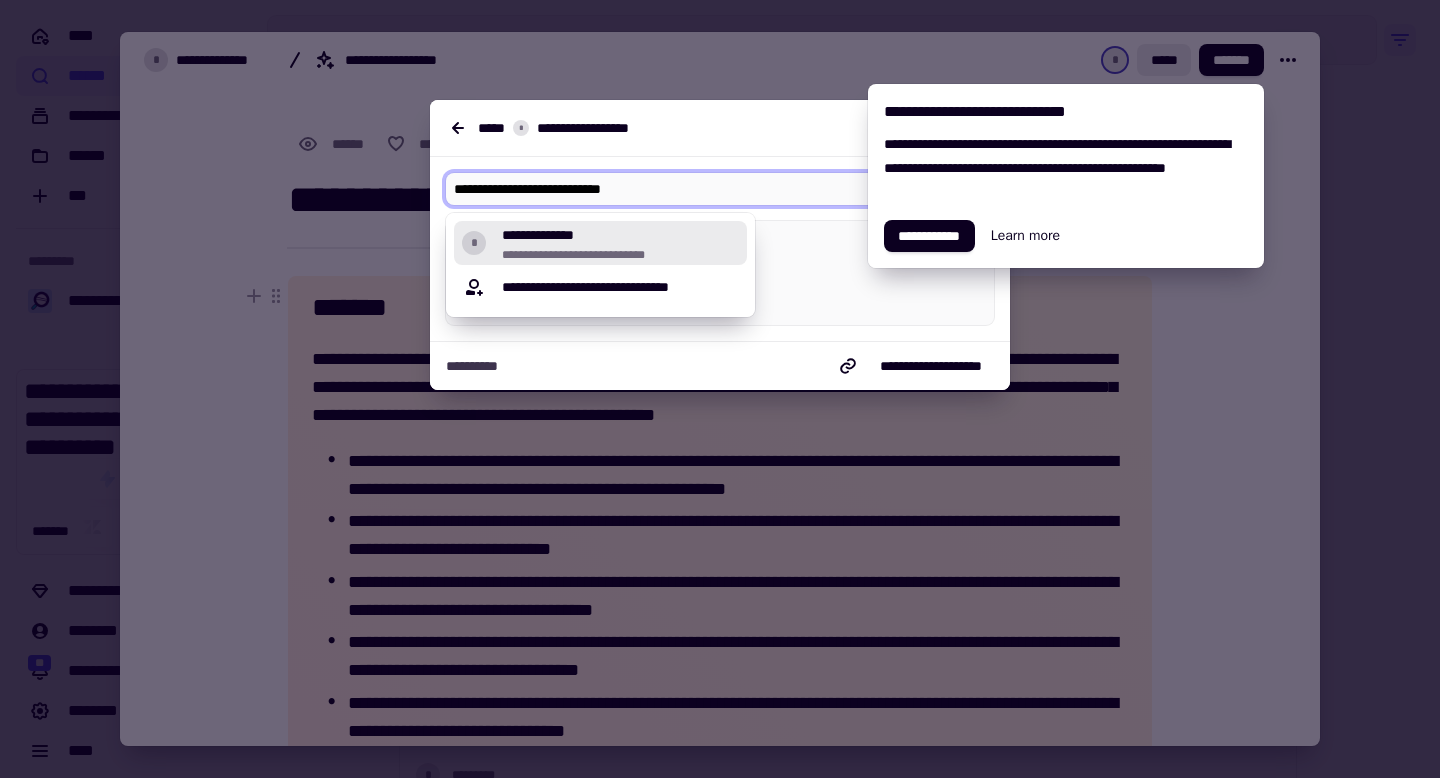 type on "*" 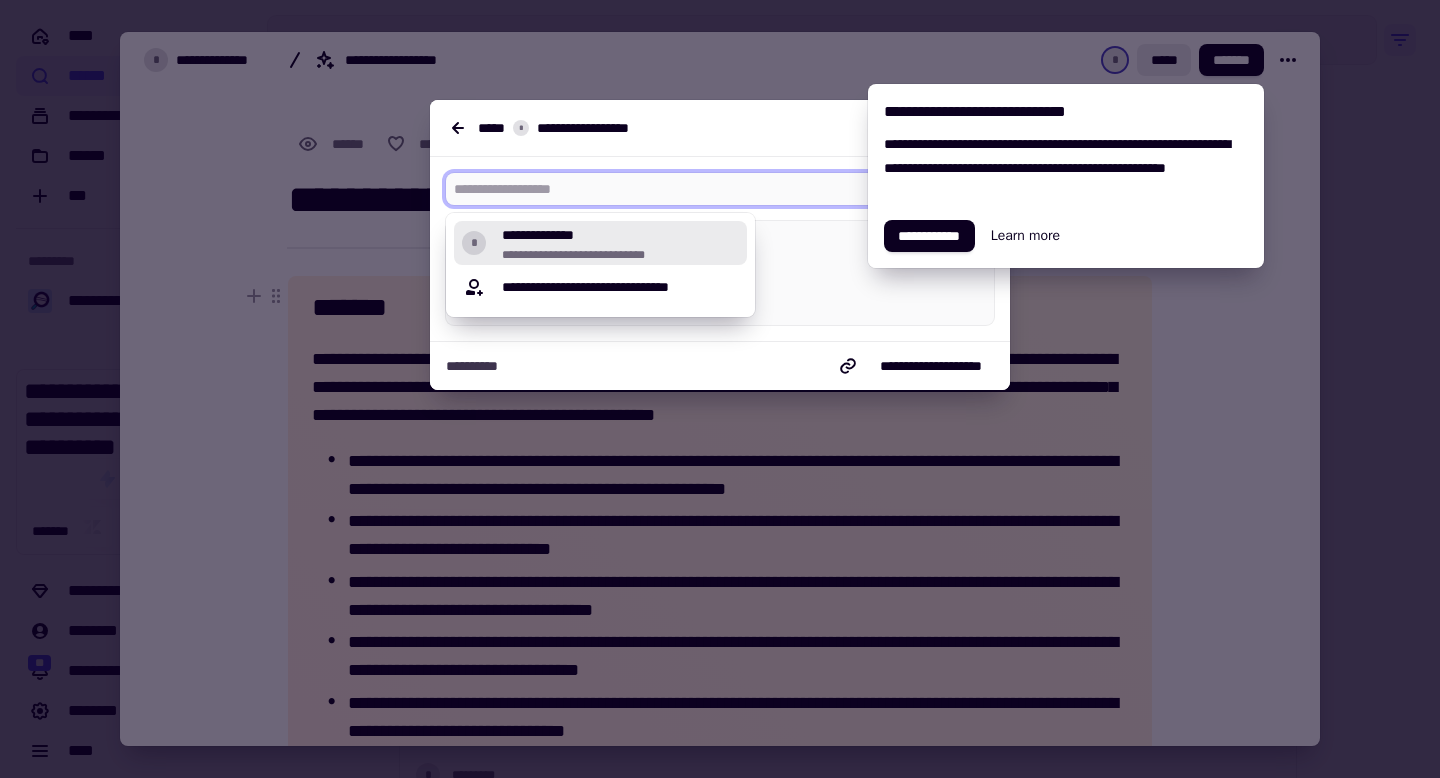 click on "**********" at bounding box center (625, 366) 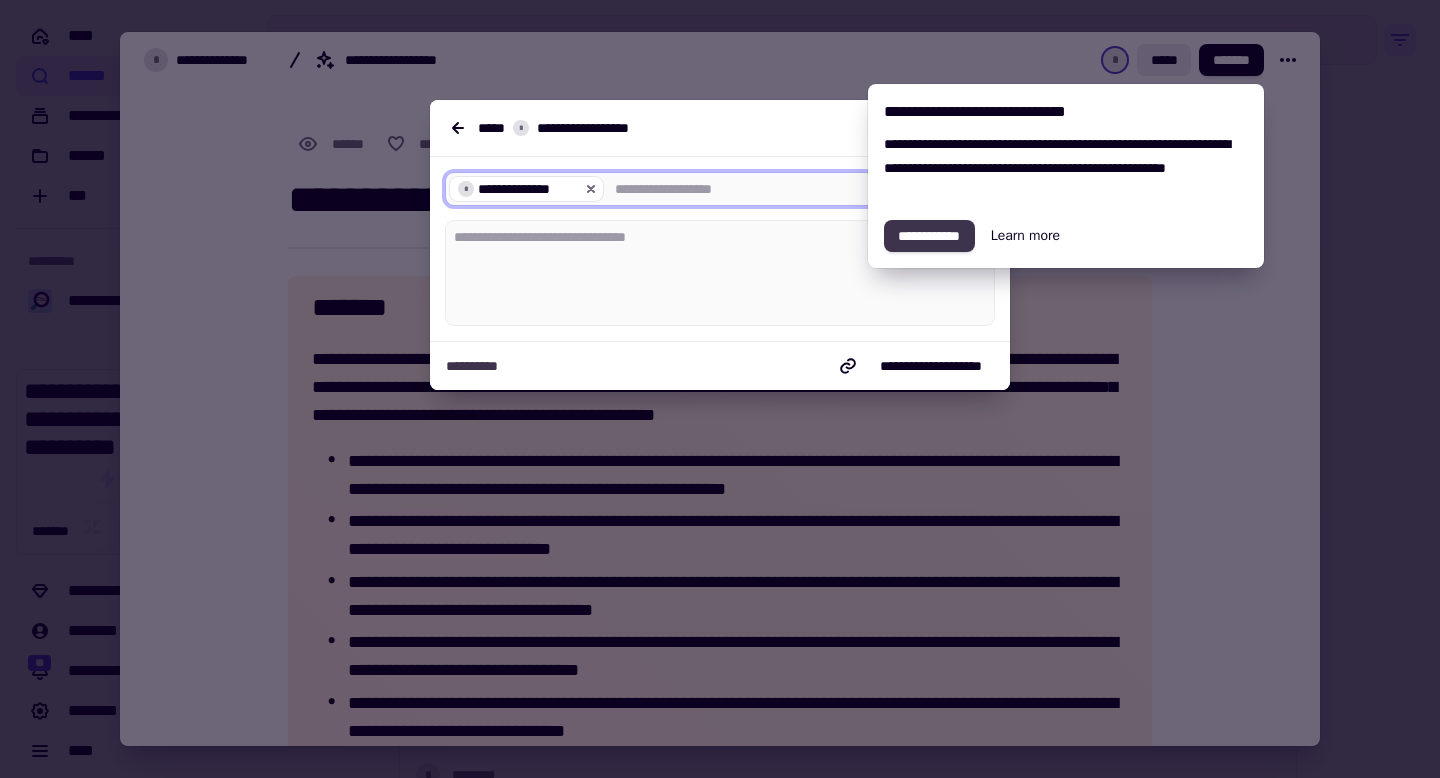 click on "**********" 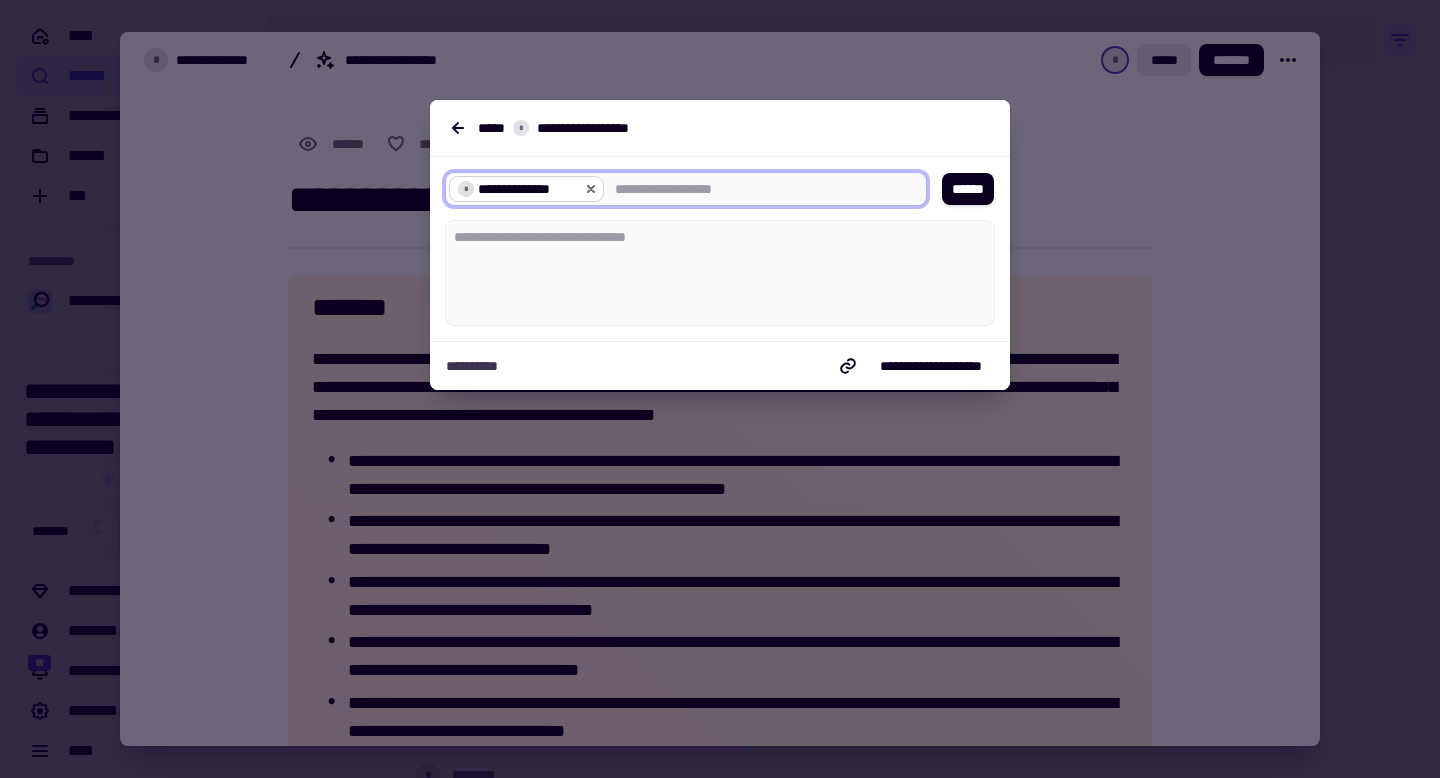 type on "*" 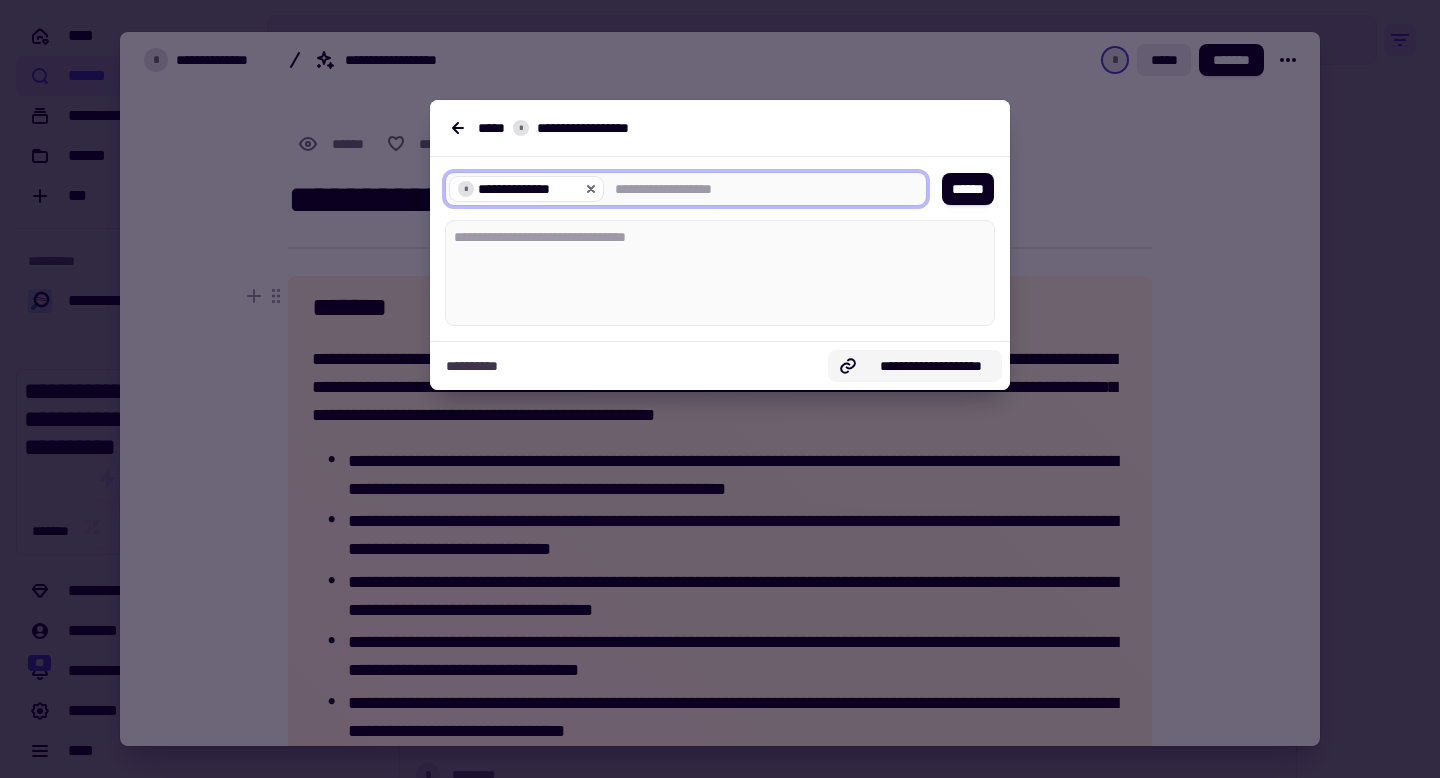 click on "**********" 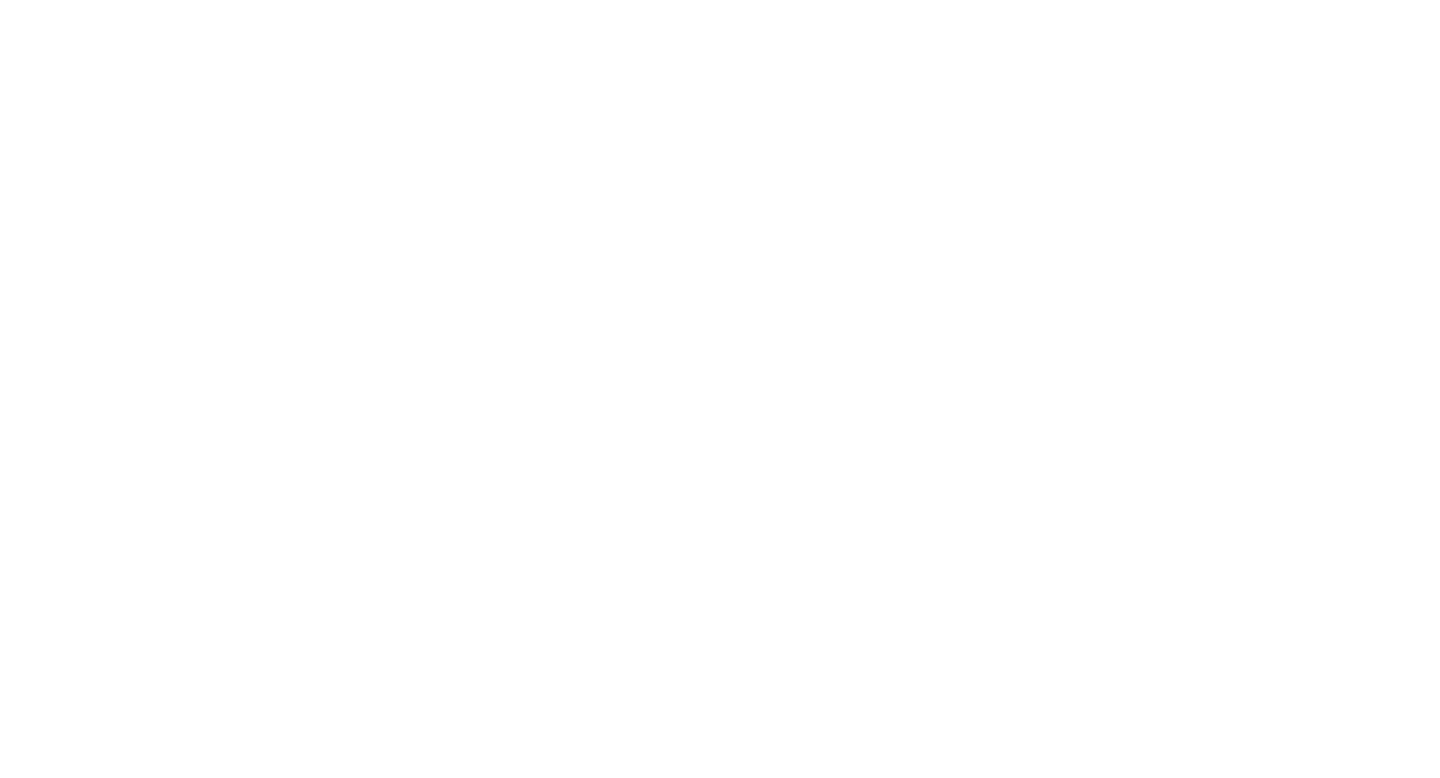 scroll, scrollTop: 0, scrollLeft: 0, axis: both 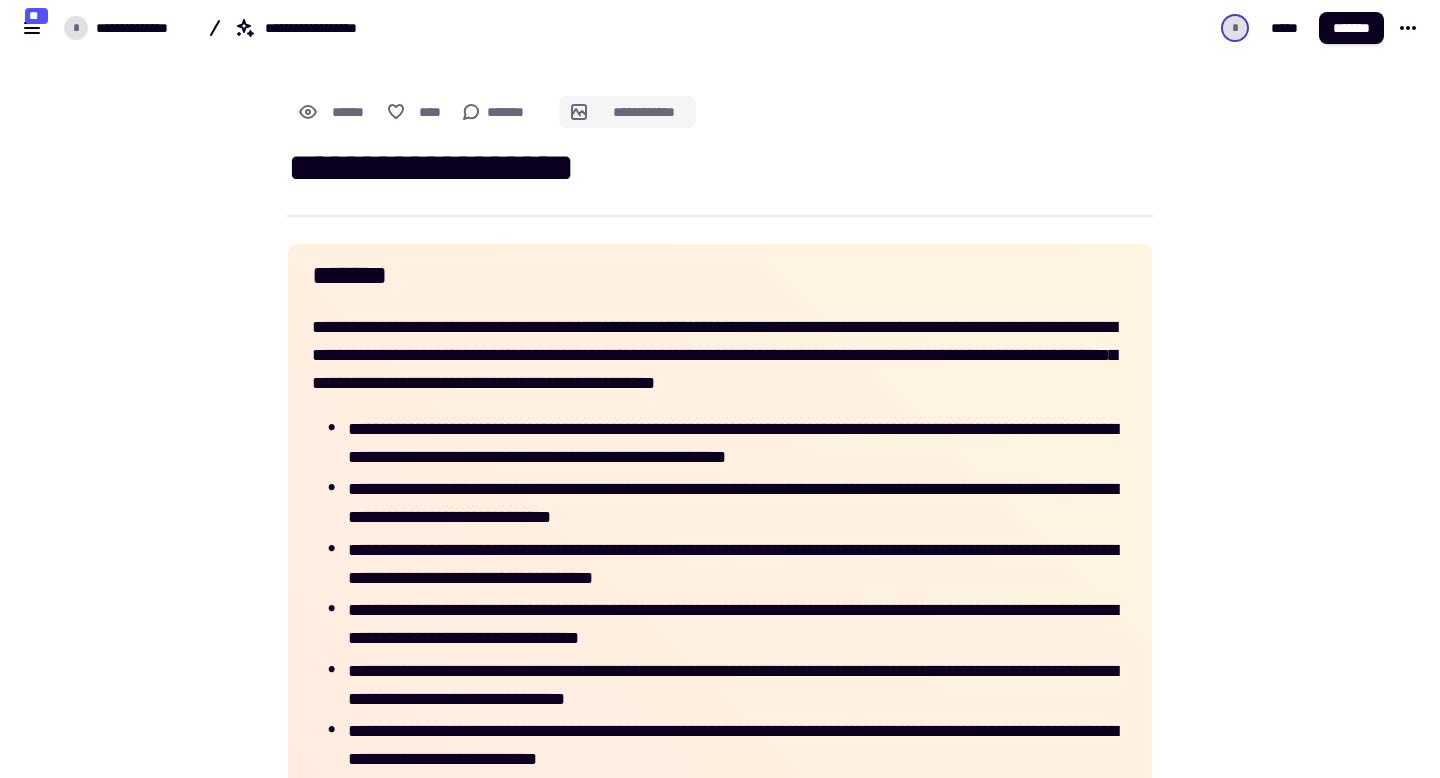 click on "**********" 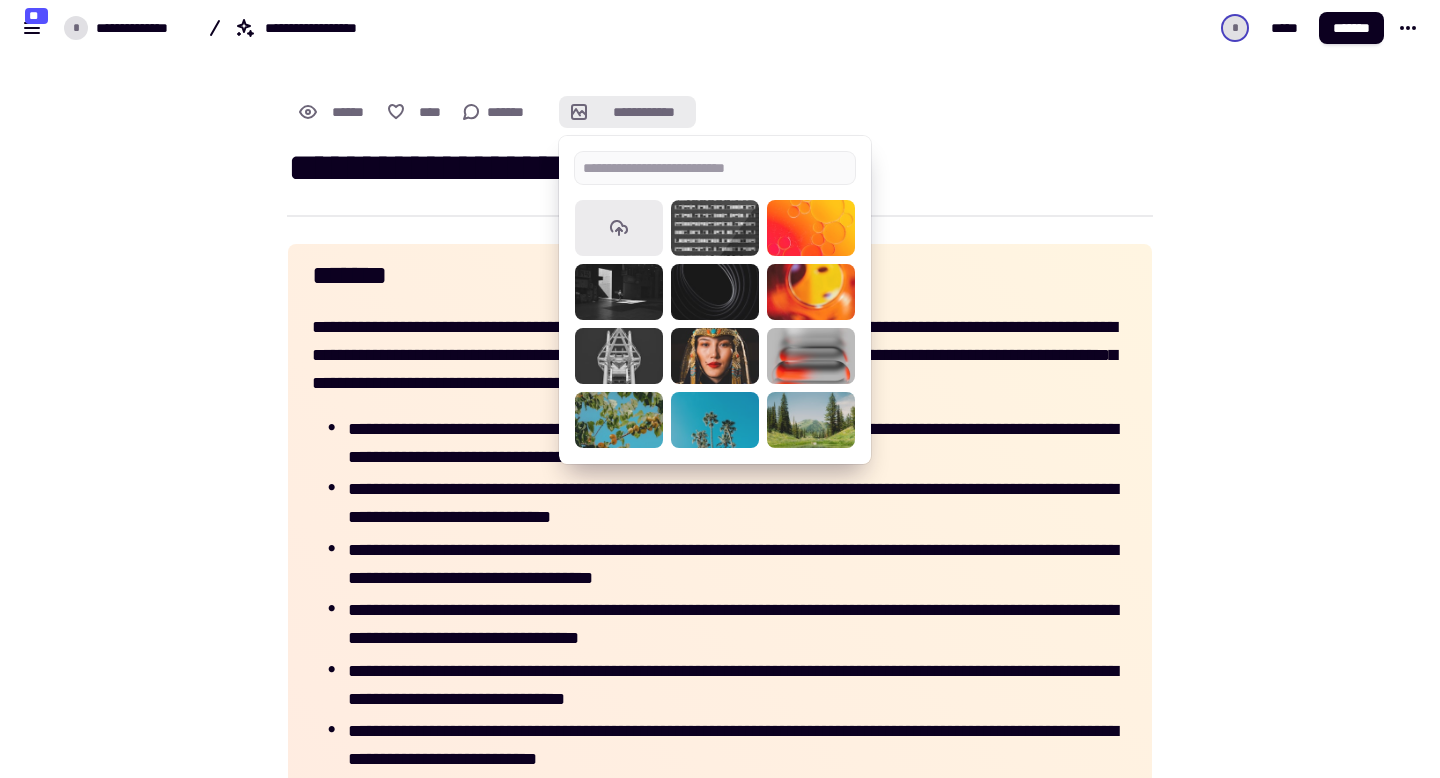 click on "**********" at bounding box center [716, 112] 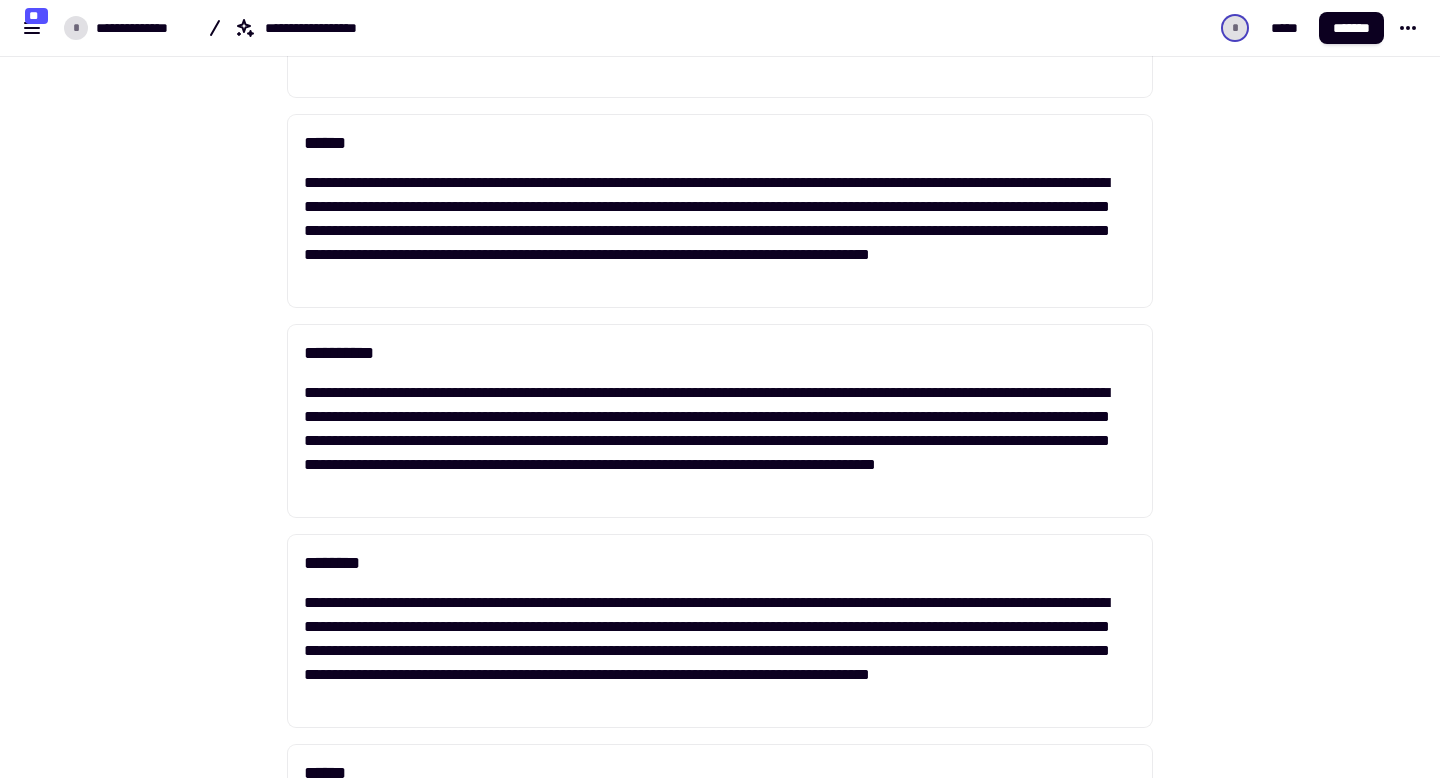 scroll, scrollTop: 2389, scrollLeft: 0, axis: vertical 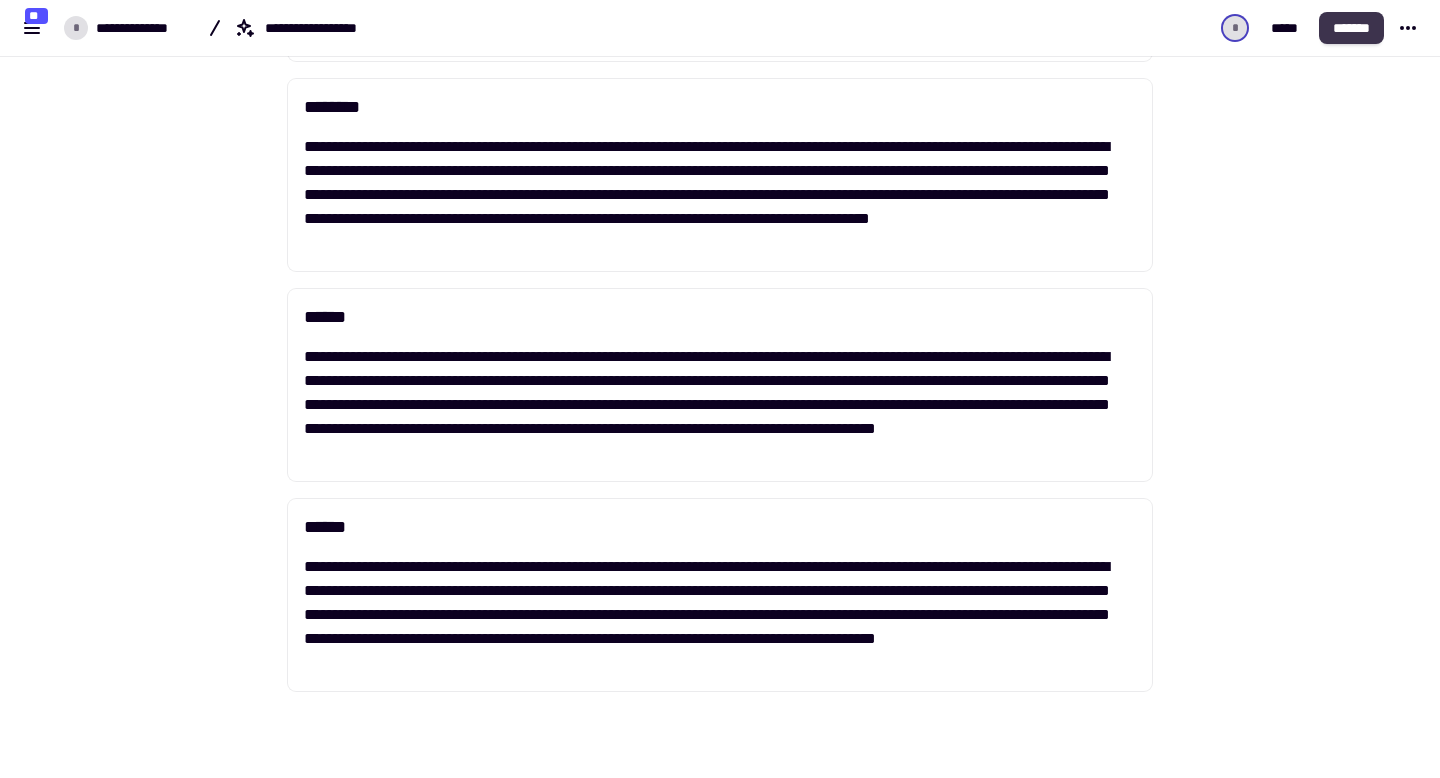 click on "*******" 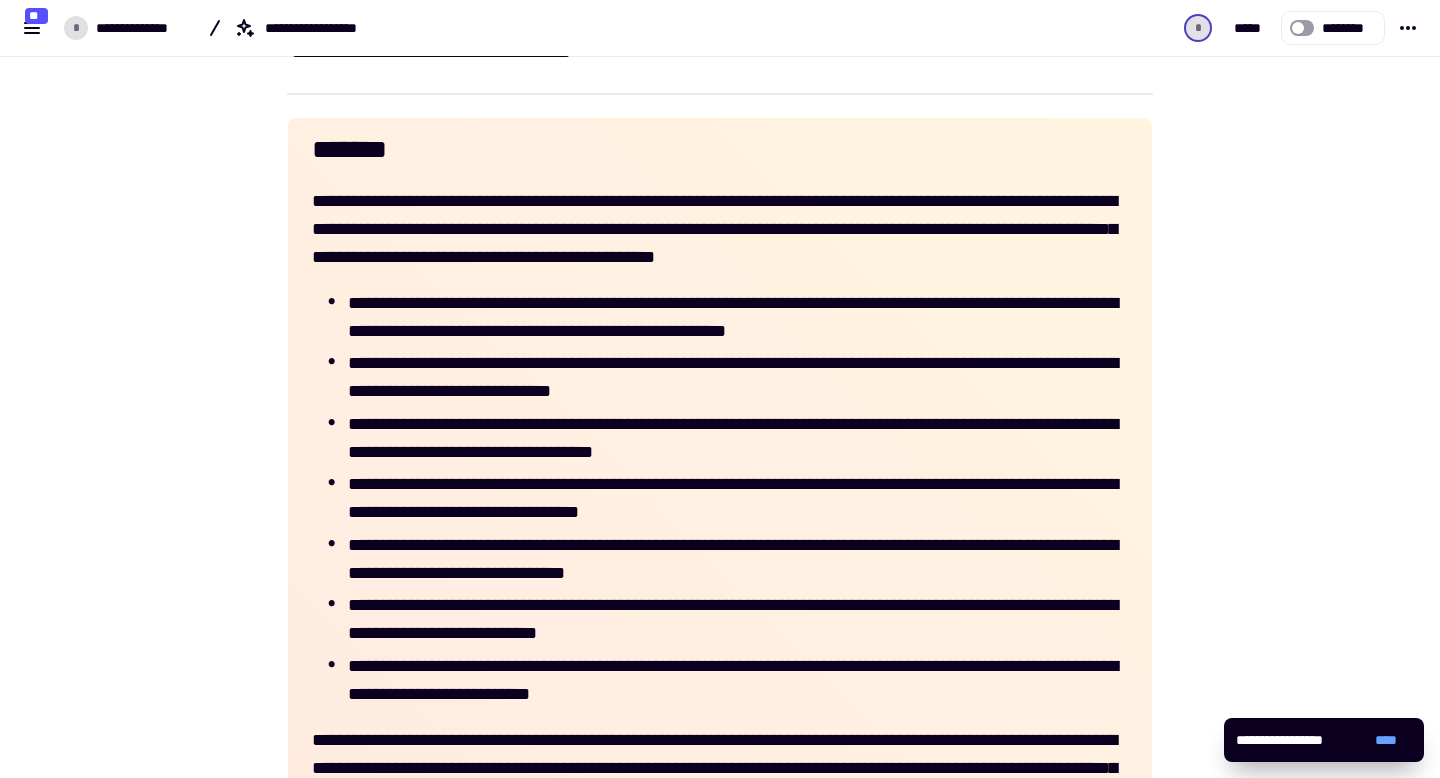 scroll, scrollTop: 0, scrollLeft: 0, axis: both 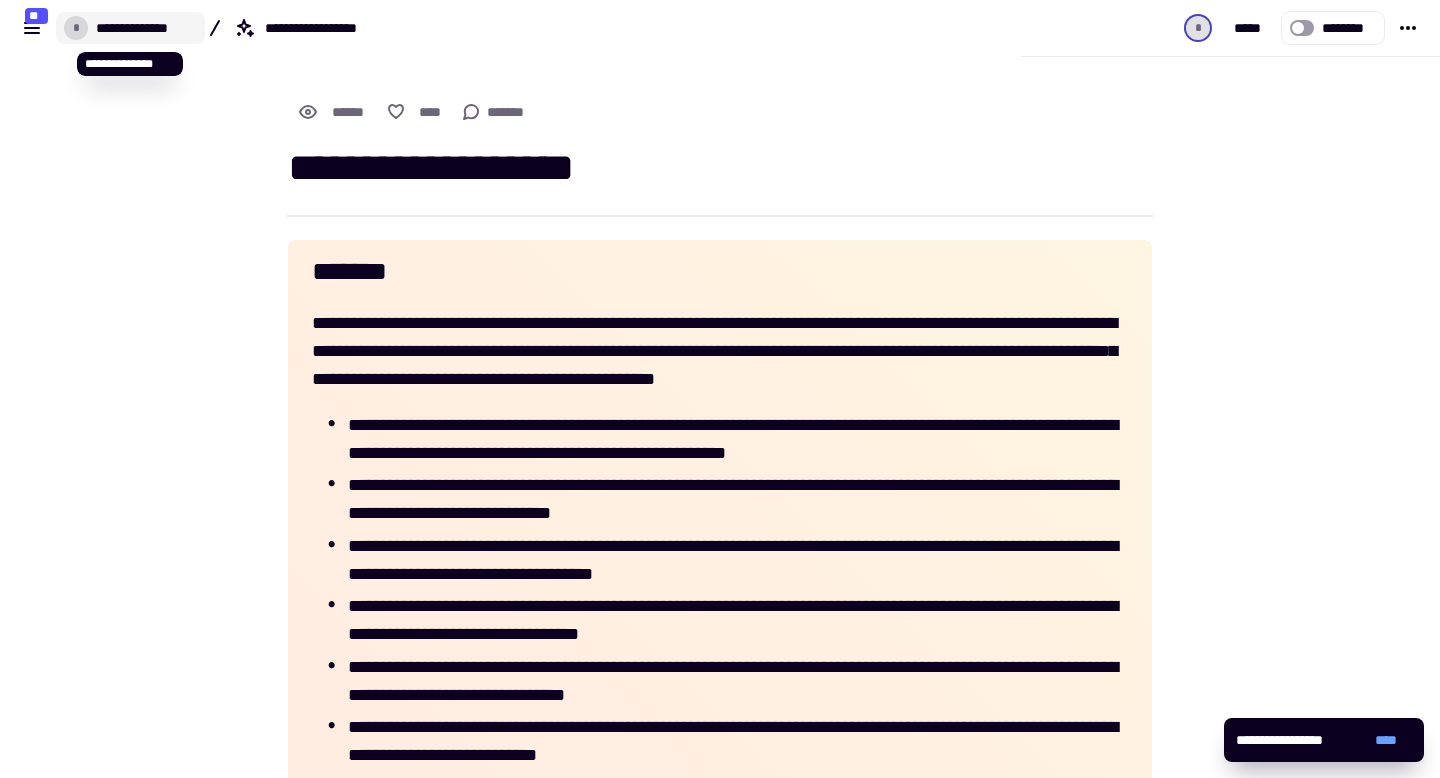 click on "**********" 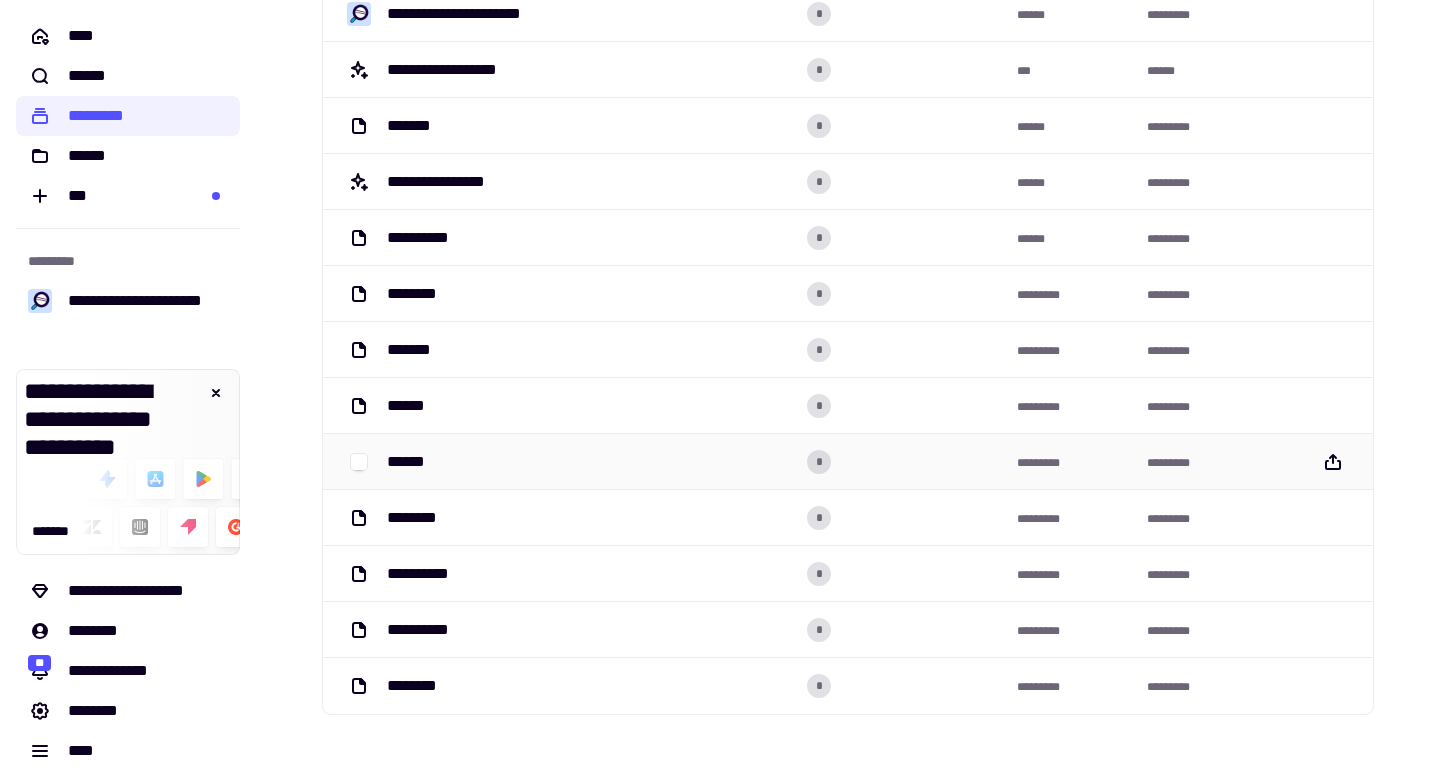 scroll, scrollTop: 0, scrollLeft: 0, axis: both 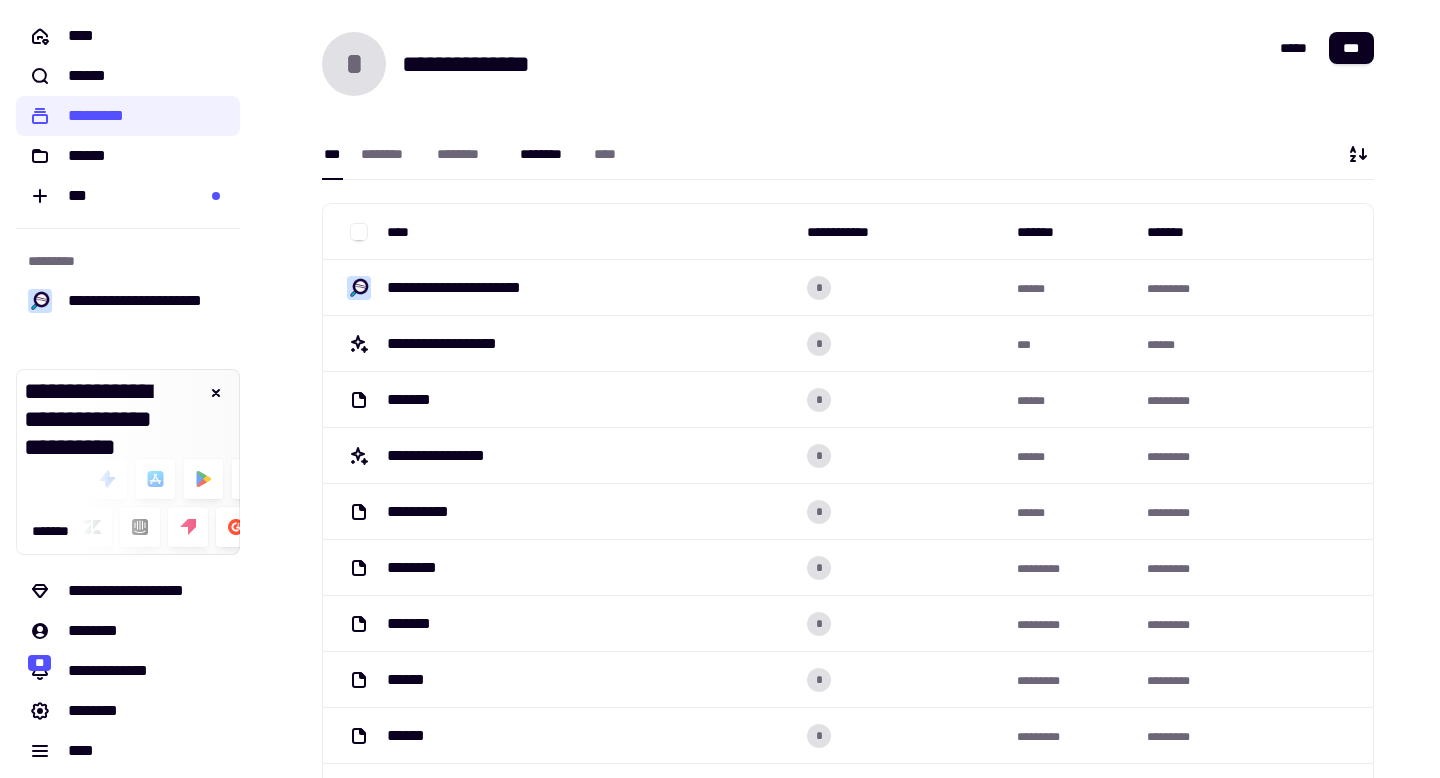 click on "********" at bounding box center (547, 154) 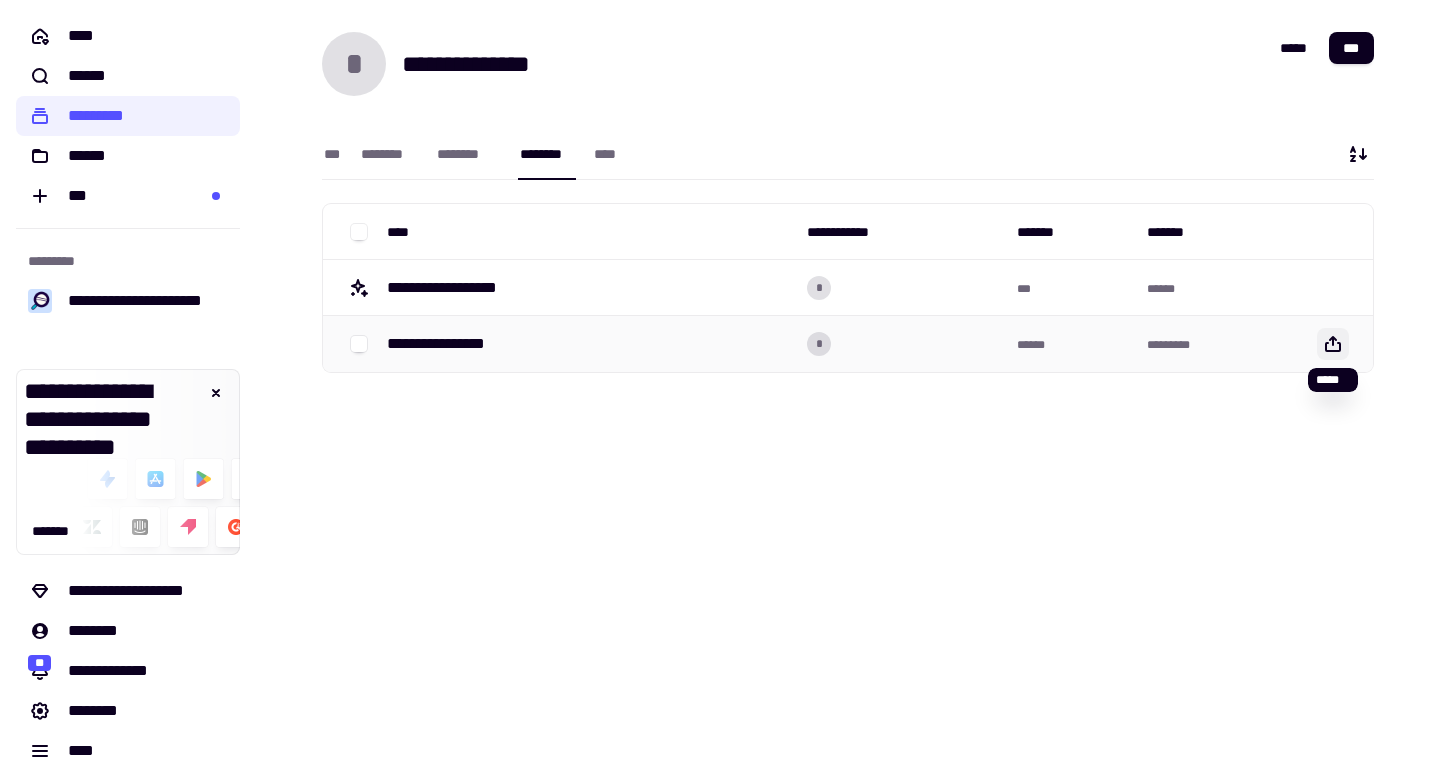 click 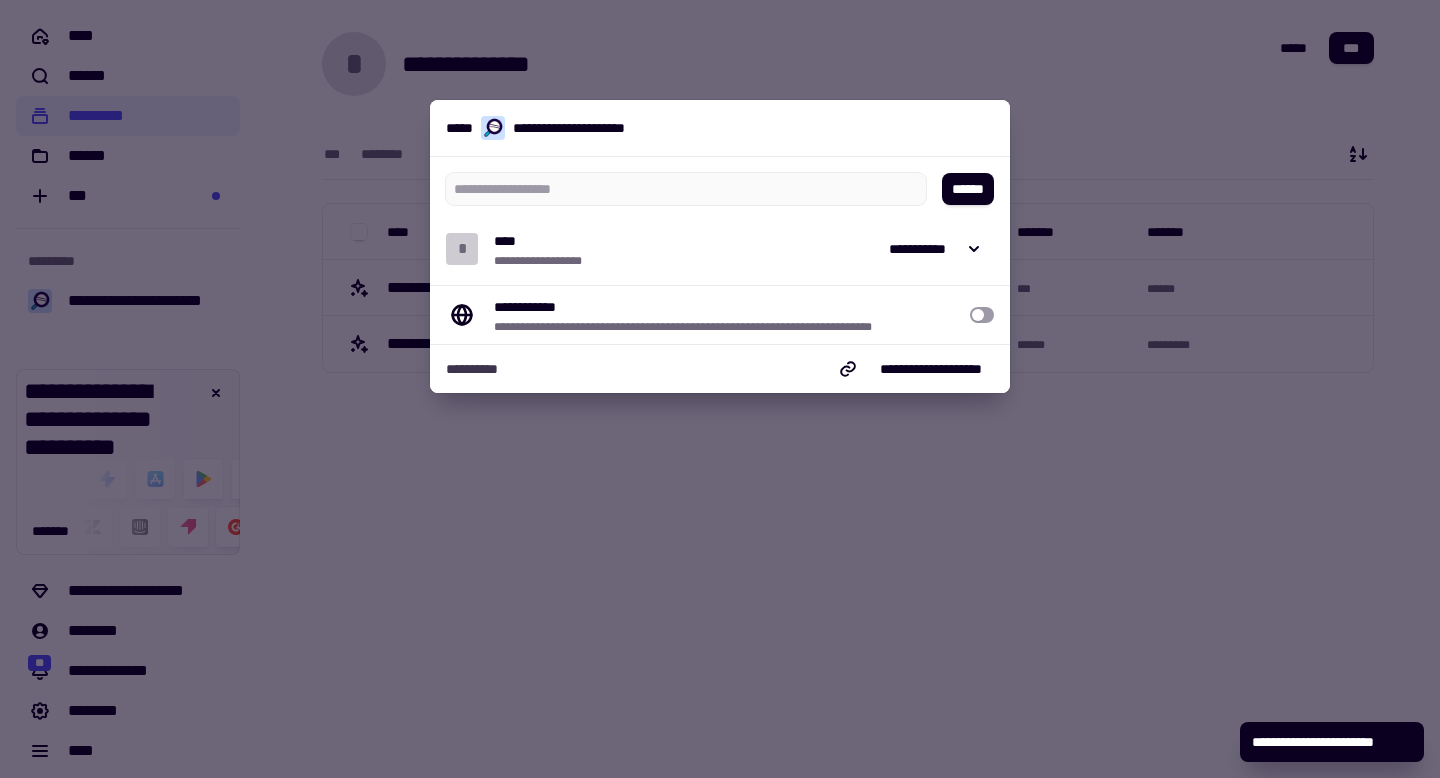 click at bounding box center [720, 389] 